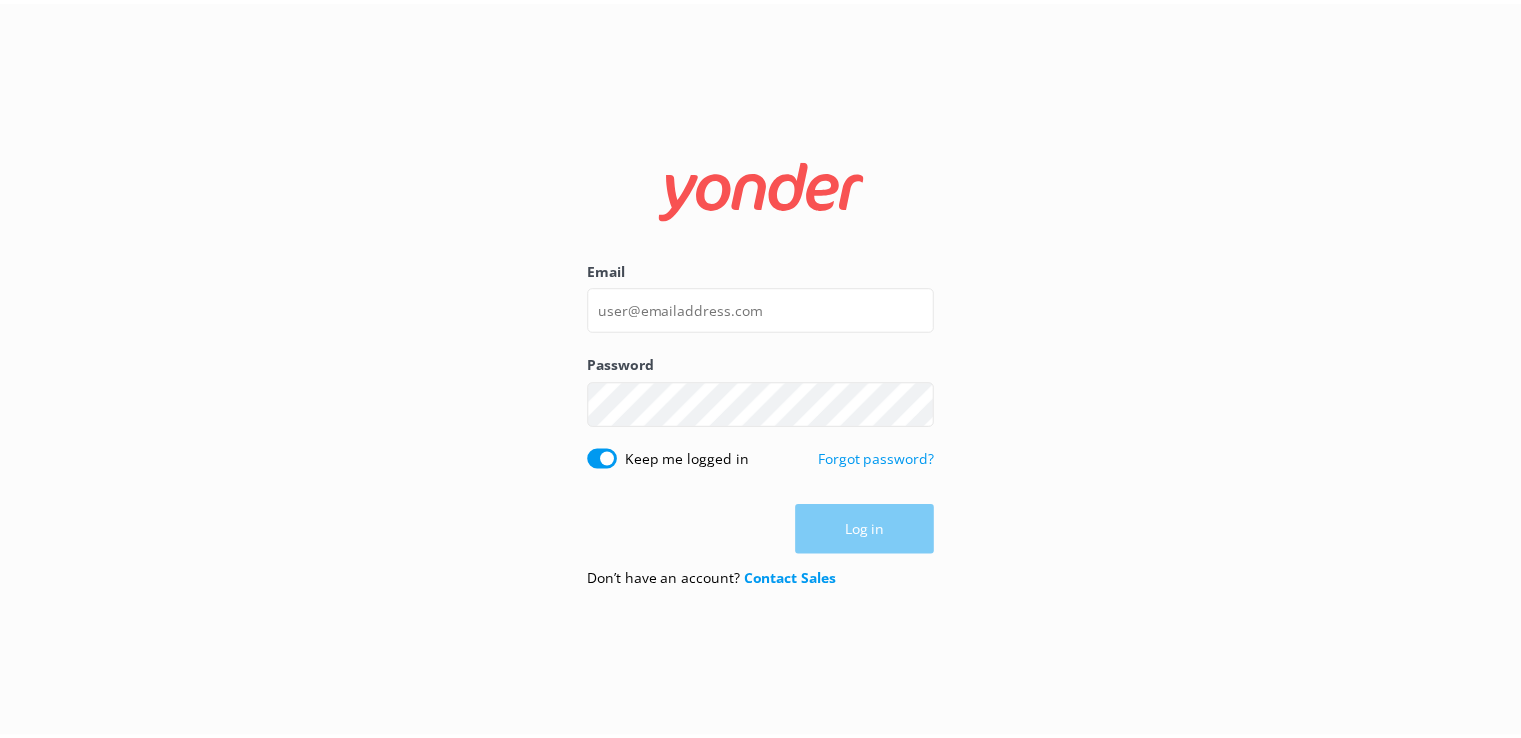 scroll, scrollTop: 0, scrollLeft: 0, axis: both 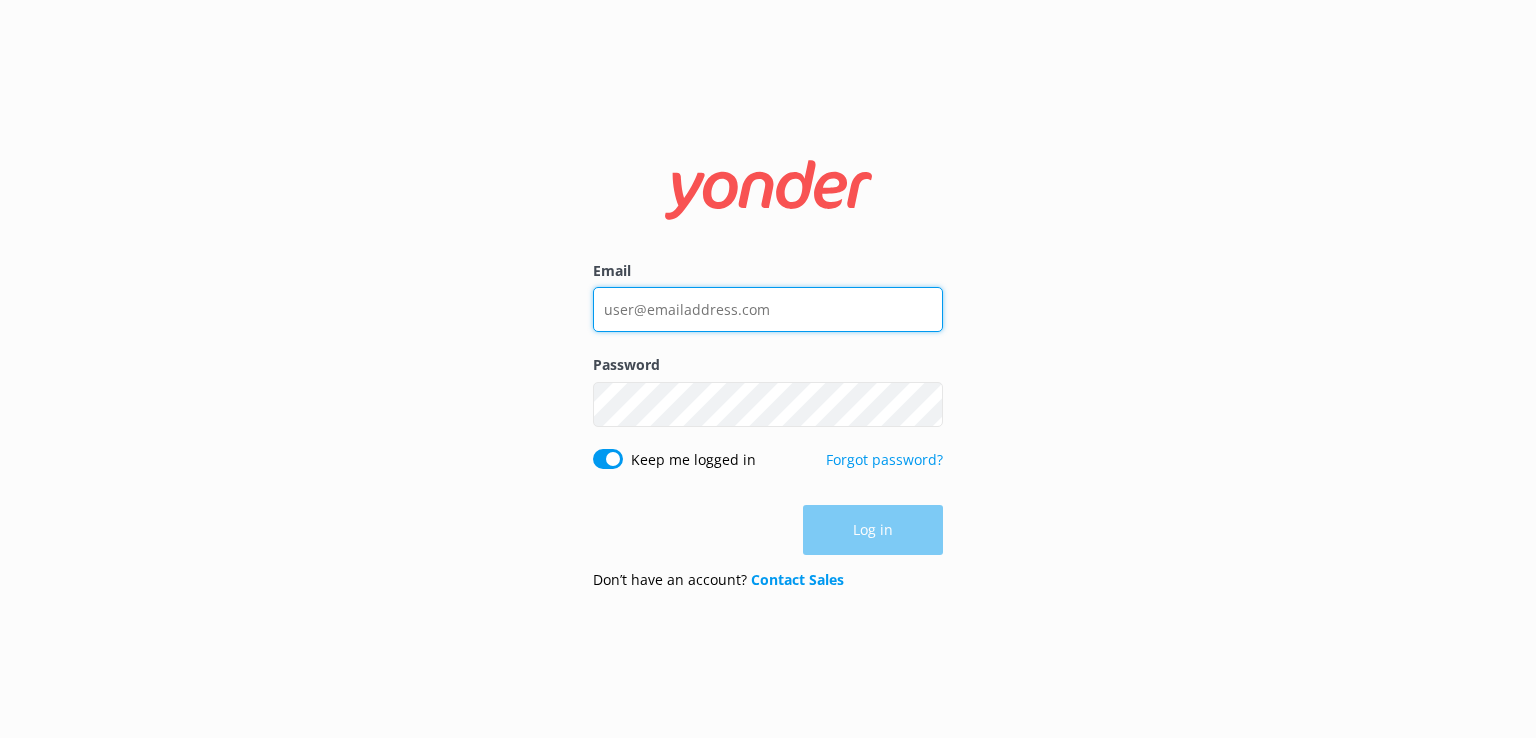 type on "[PERSON_NAME][EMAIL_ADDRESS][DOMAIN_NAME]" 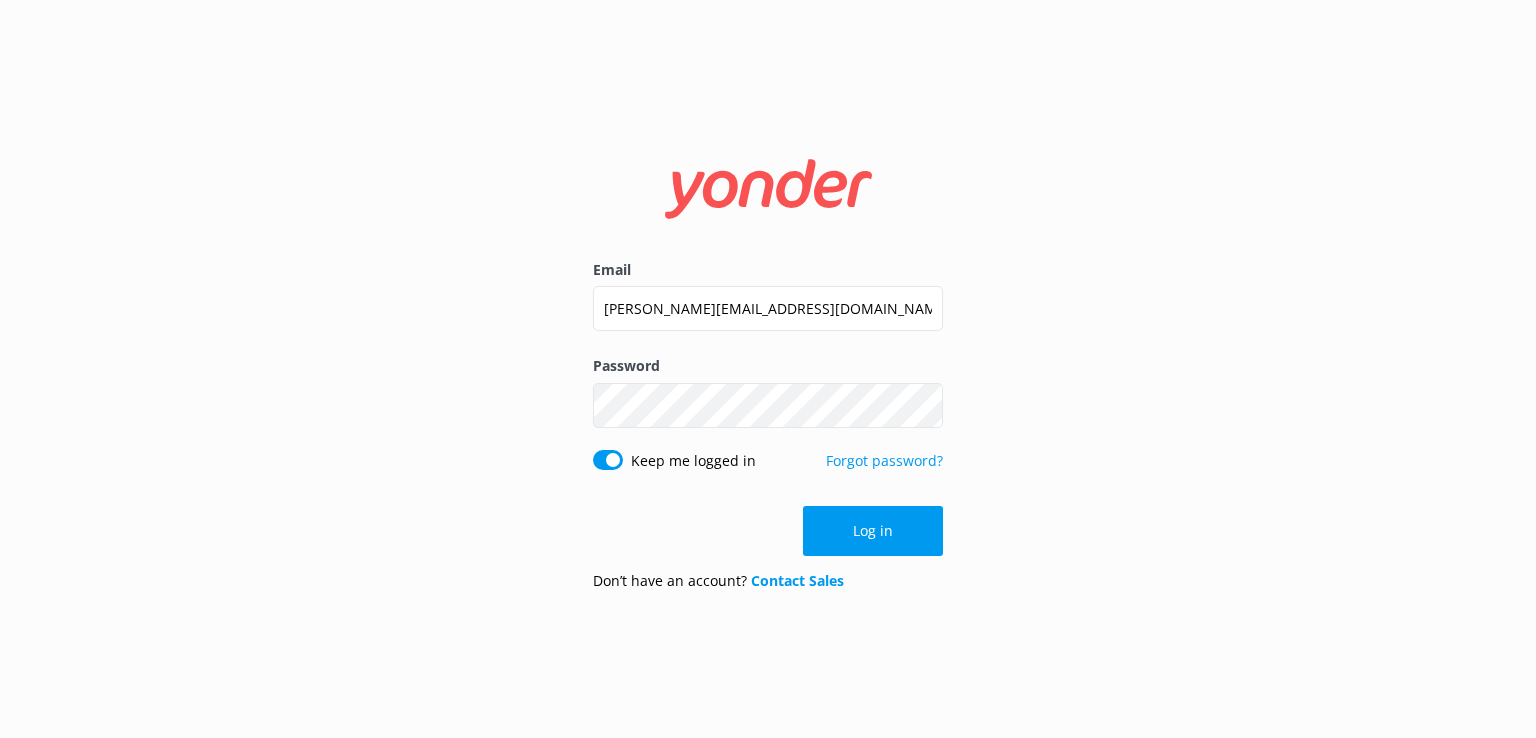 click on "Log in" at bounding box center (768, 531) 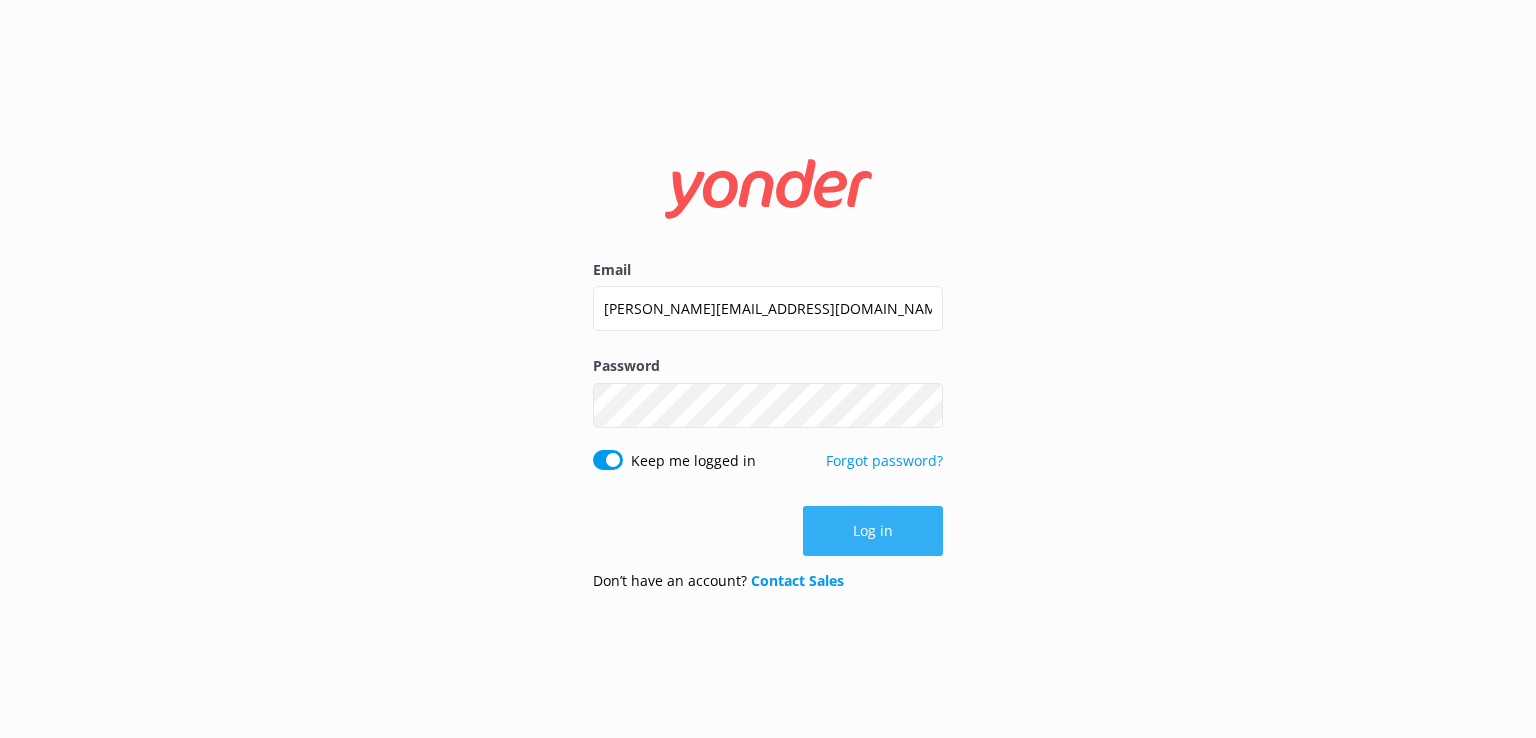 click on "Log in" at bounding box center (873, 531) 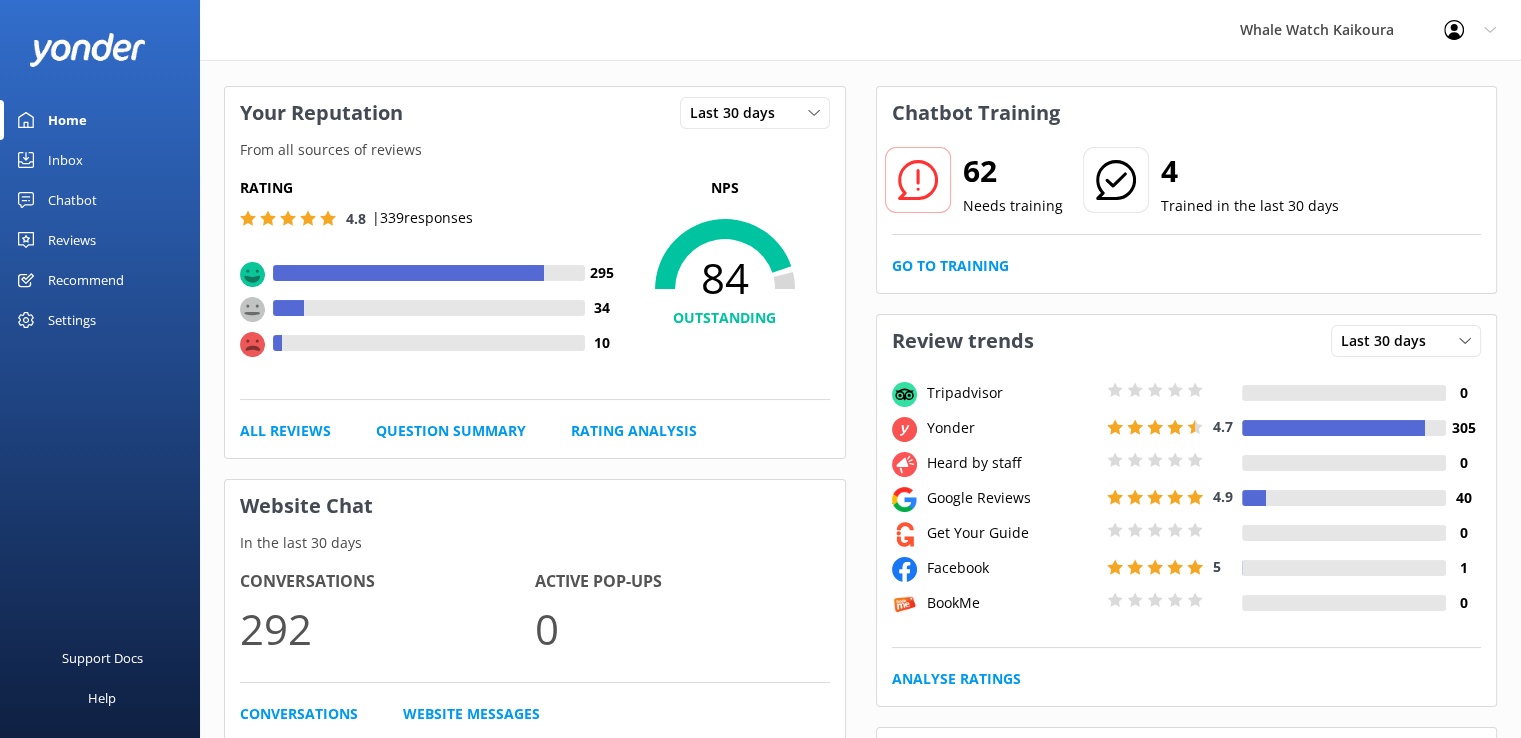 scroll, scrollTop: 0, scrollLeft: 0, axis: both 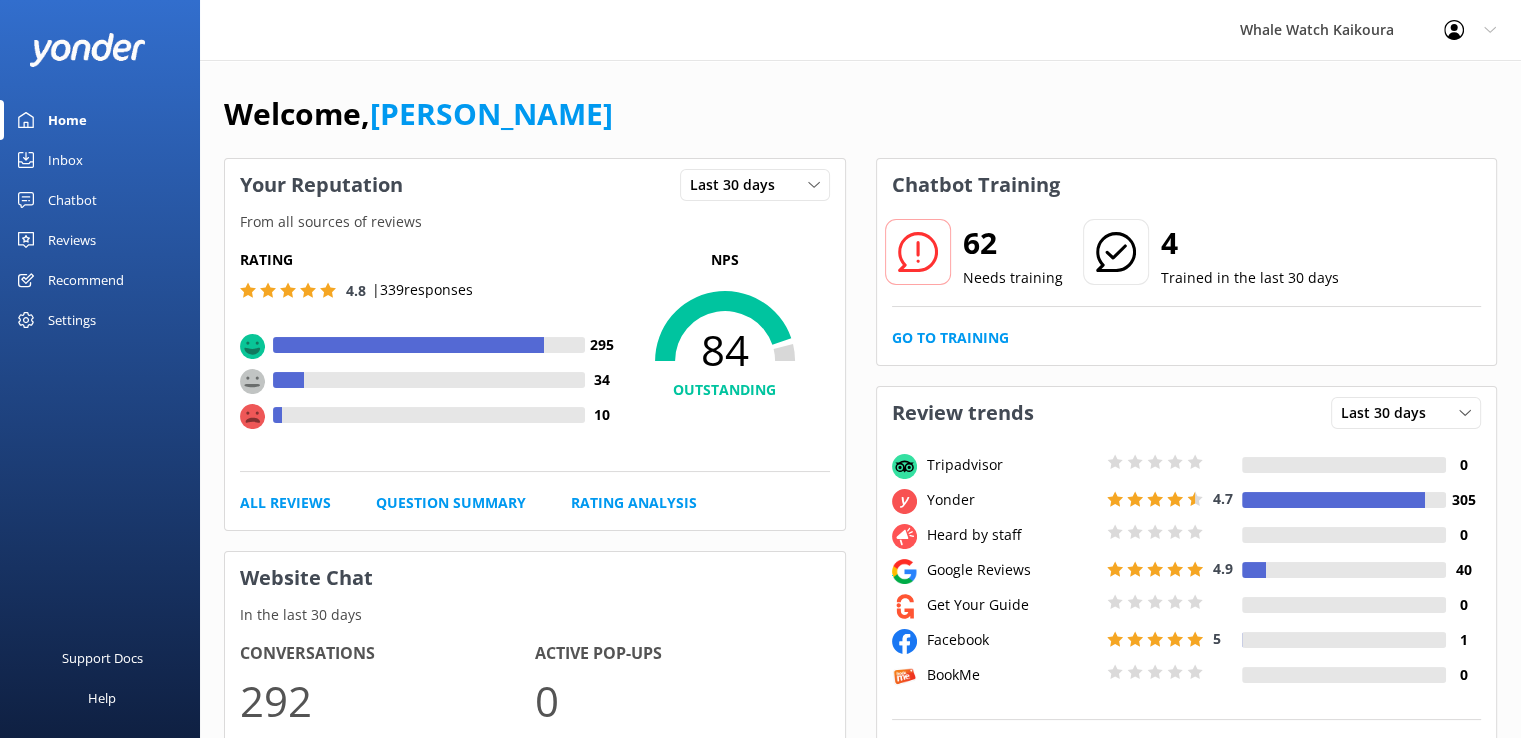 click 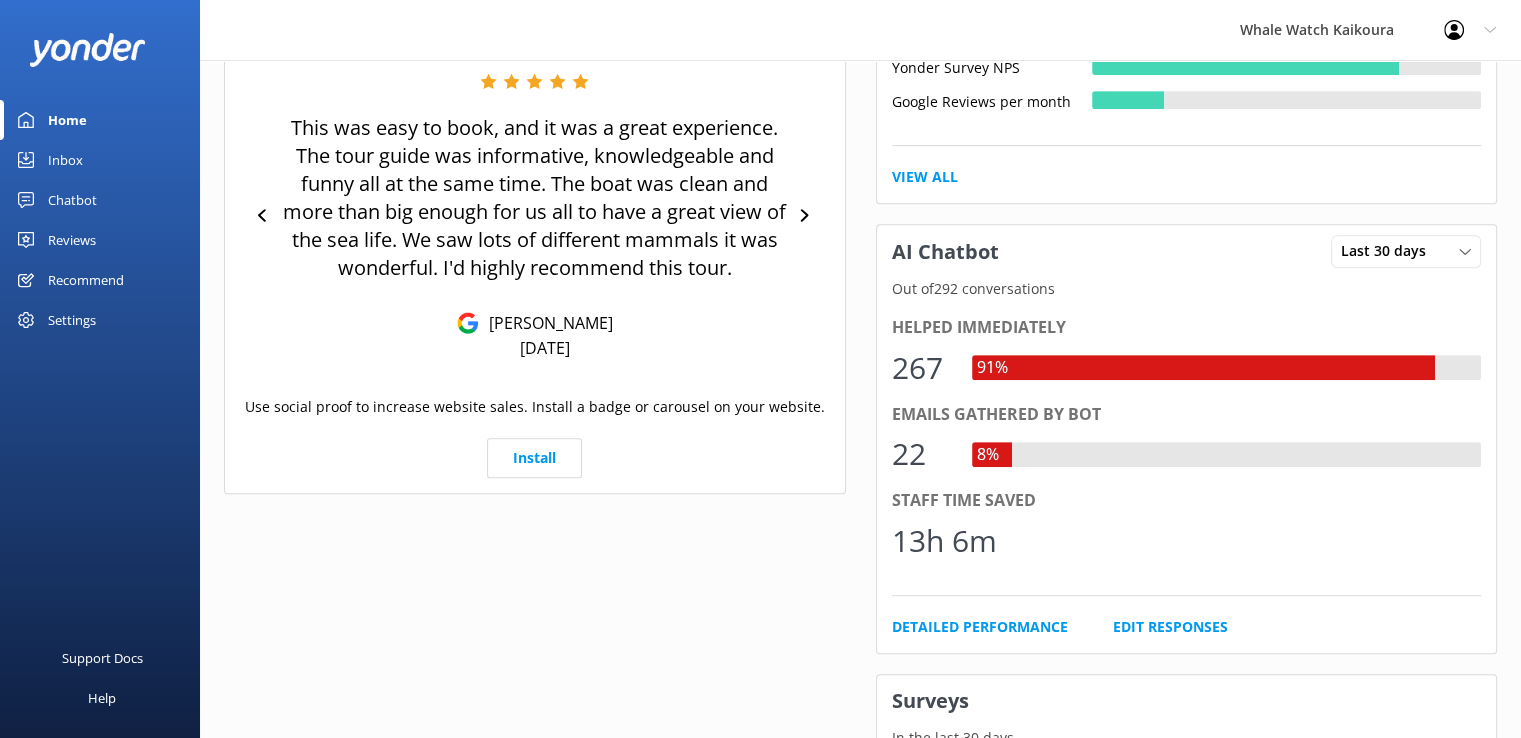 scroll, scrollTop: 876, scrollLeft: 0, axis: vertical 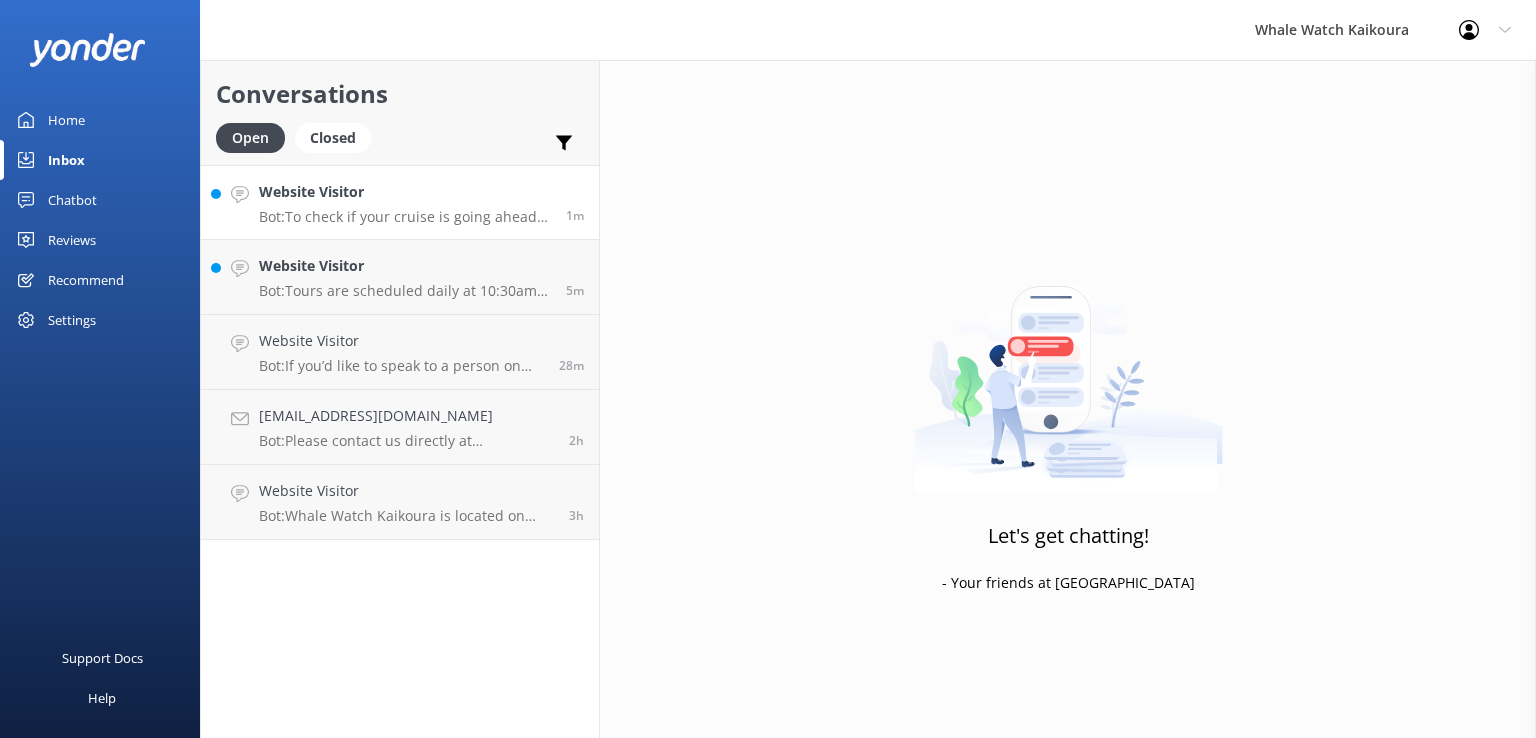 click on "Website Visitor Bot:  To check if your cruise is going ahead, click the Cruise Status button at the top of our website for the latest weather and sailing updates. For more details, contact us on [PHONE_NUMBER] or email [EMAIL_ADDRESS][DOMAIN_NAME]." at bounding box center [405, 202] 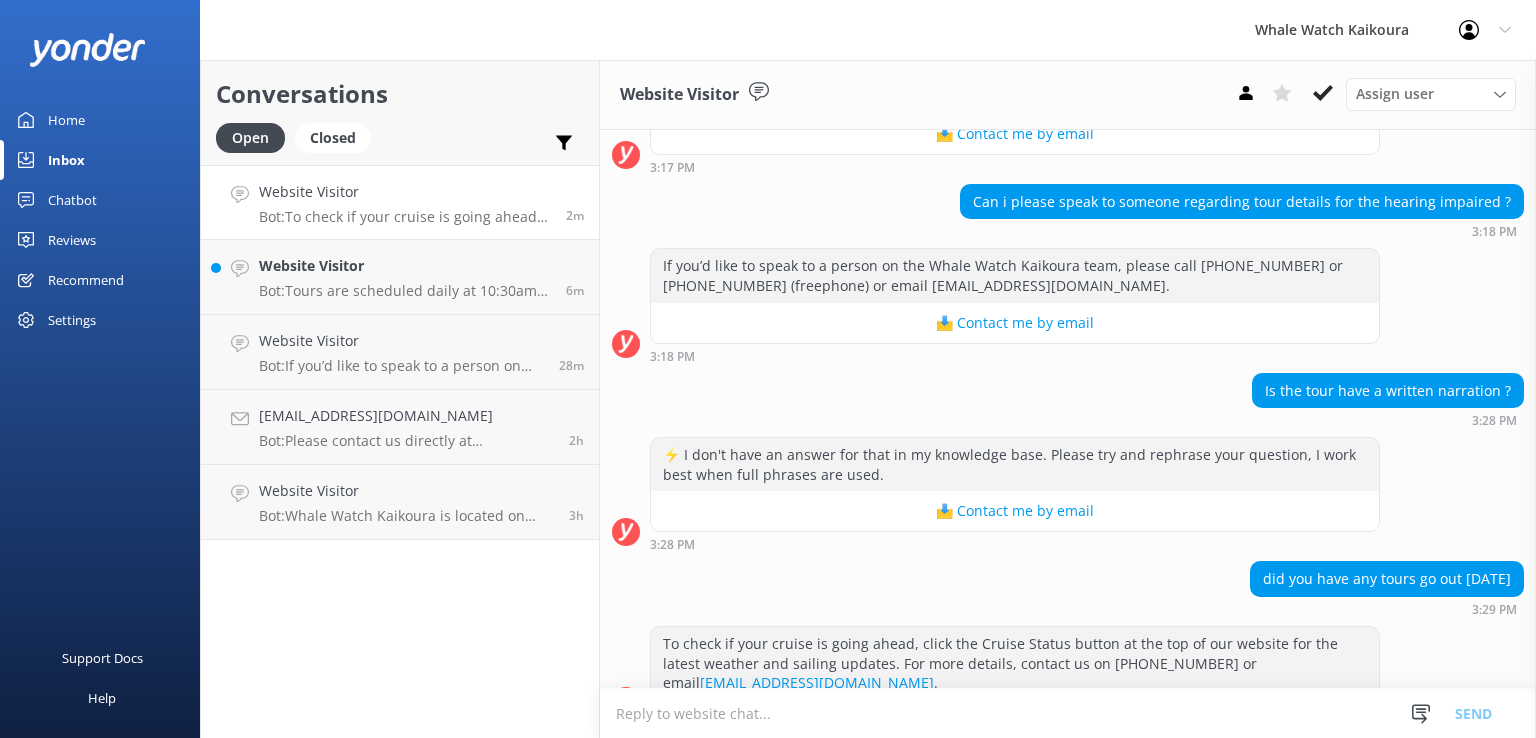 scroll, scrollTop: 916, scrollLeft: 0, axis: vertical 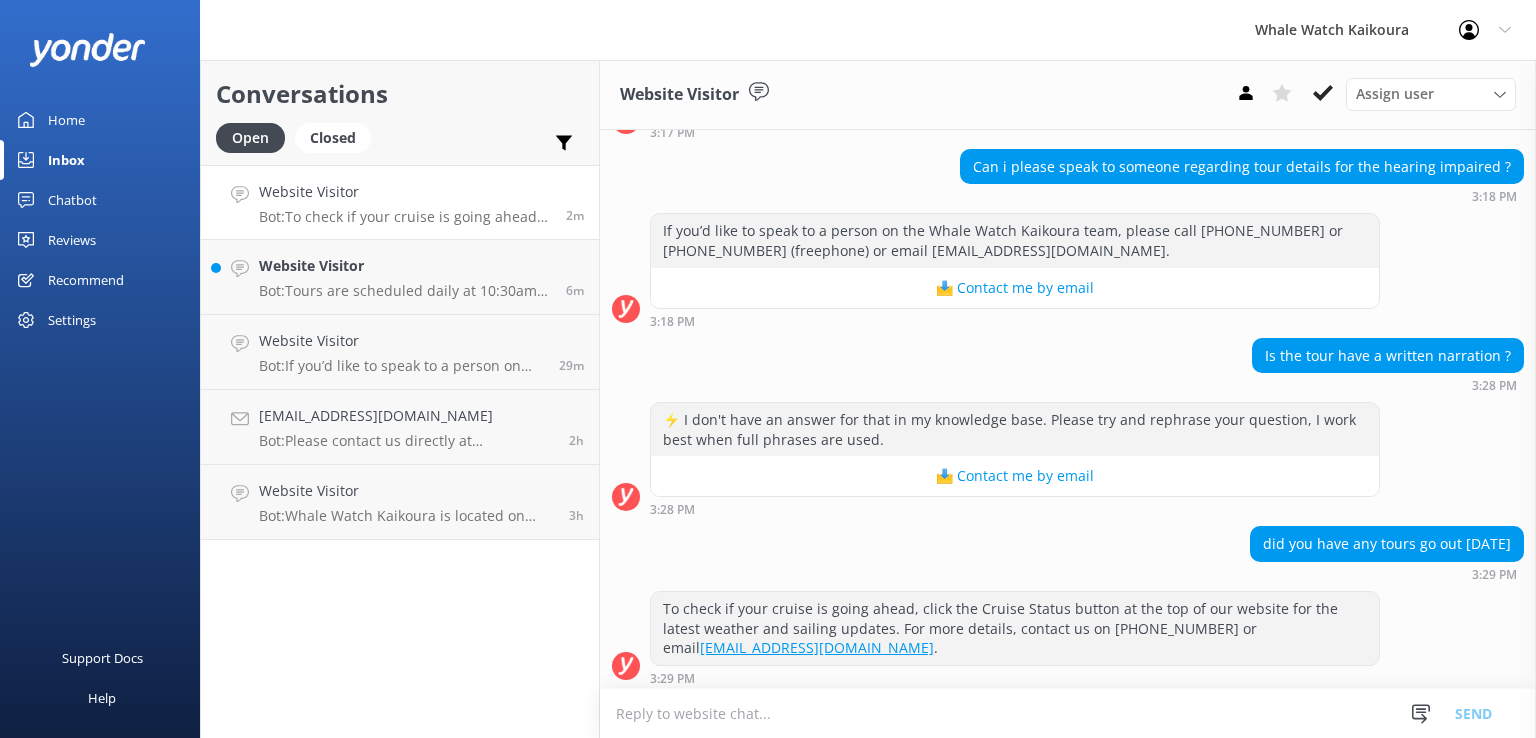 click on "Snippets Manage Save time responding and get consistent tone of response by creating Snippets. Manage  Snippets Send" at bounding box center [1458, 713] 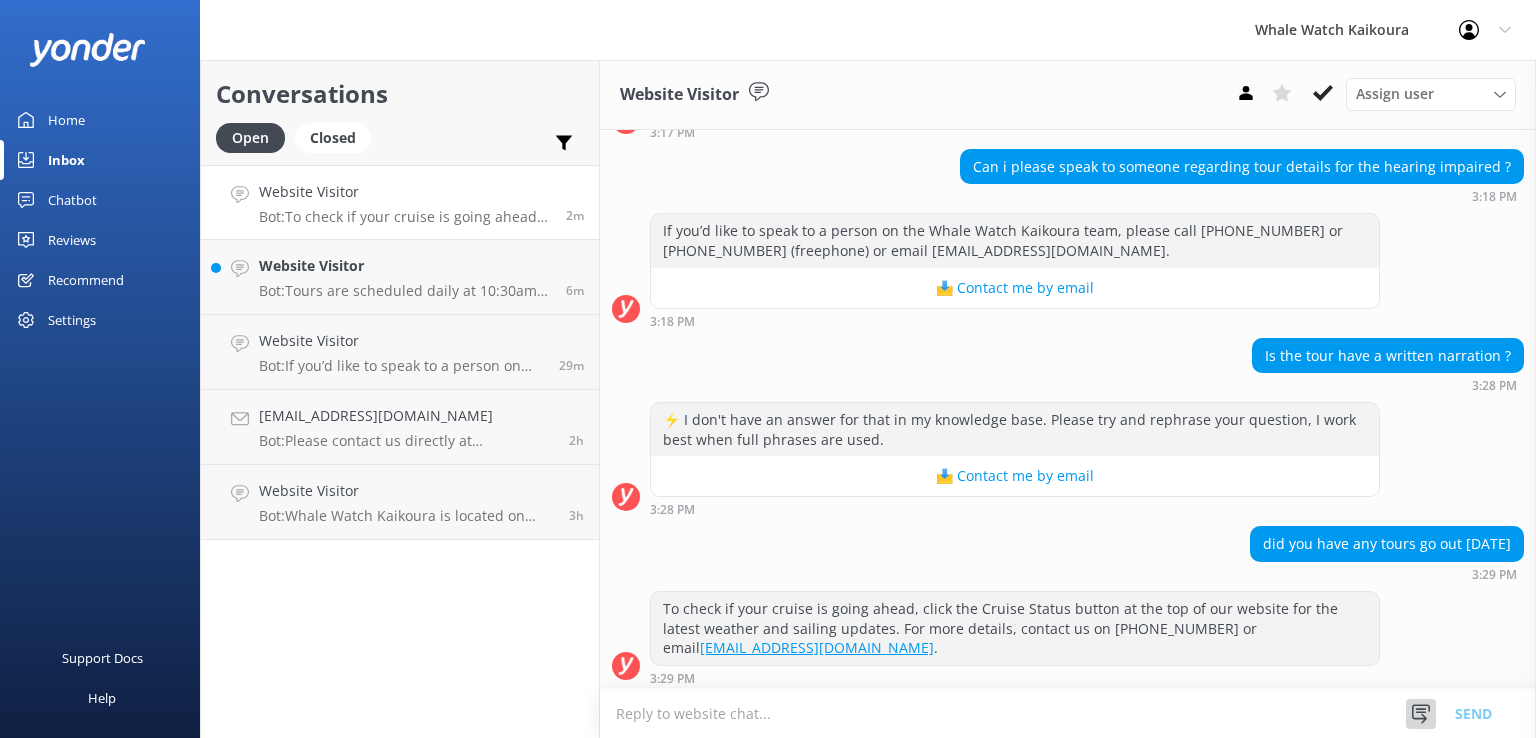 click 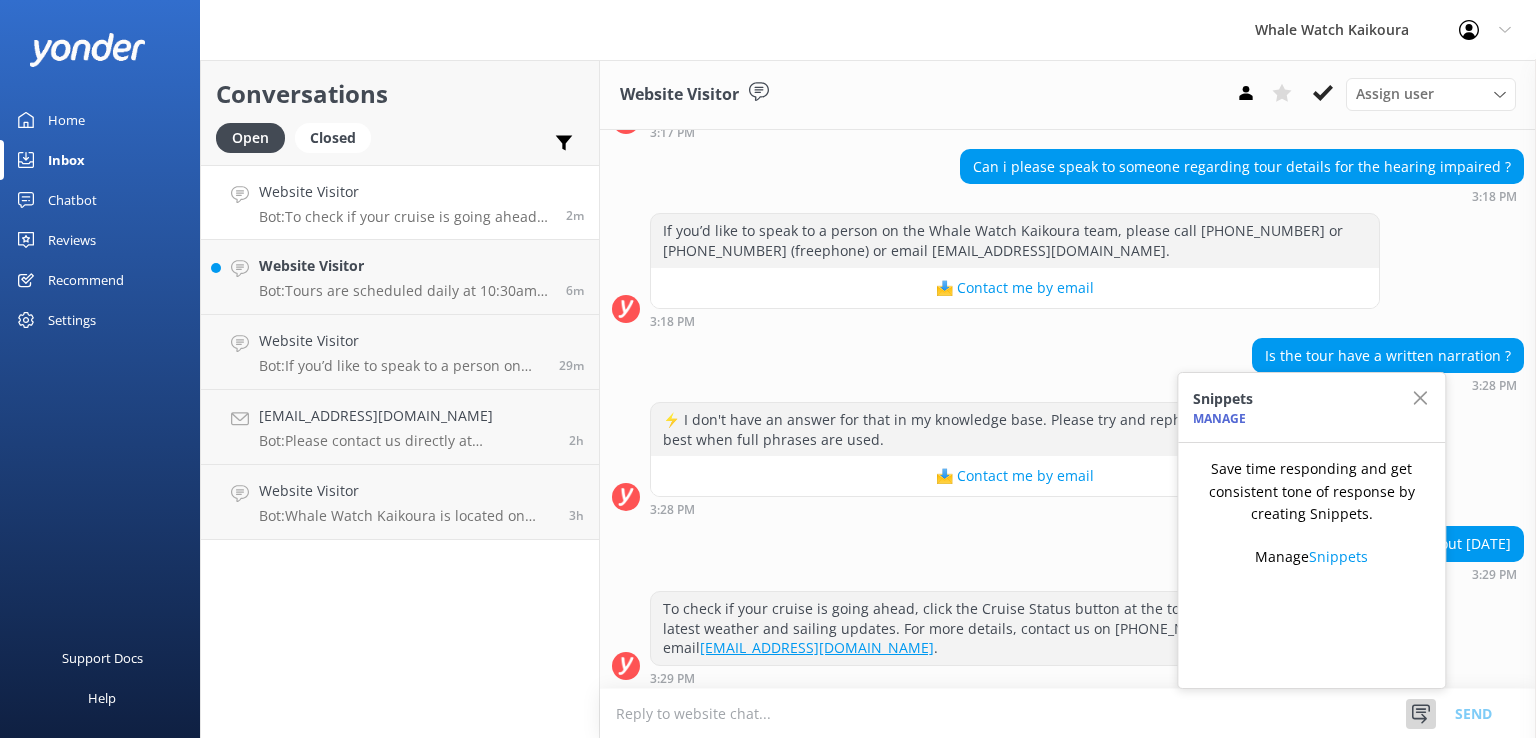 click on "did you have any tours go out [DATE] 3:29 PM" at bounding box center (1068, 553) 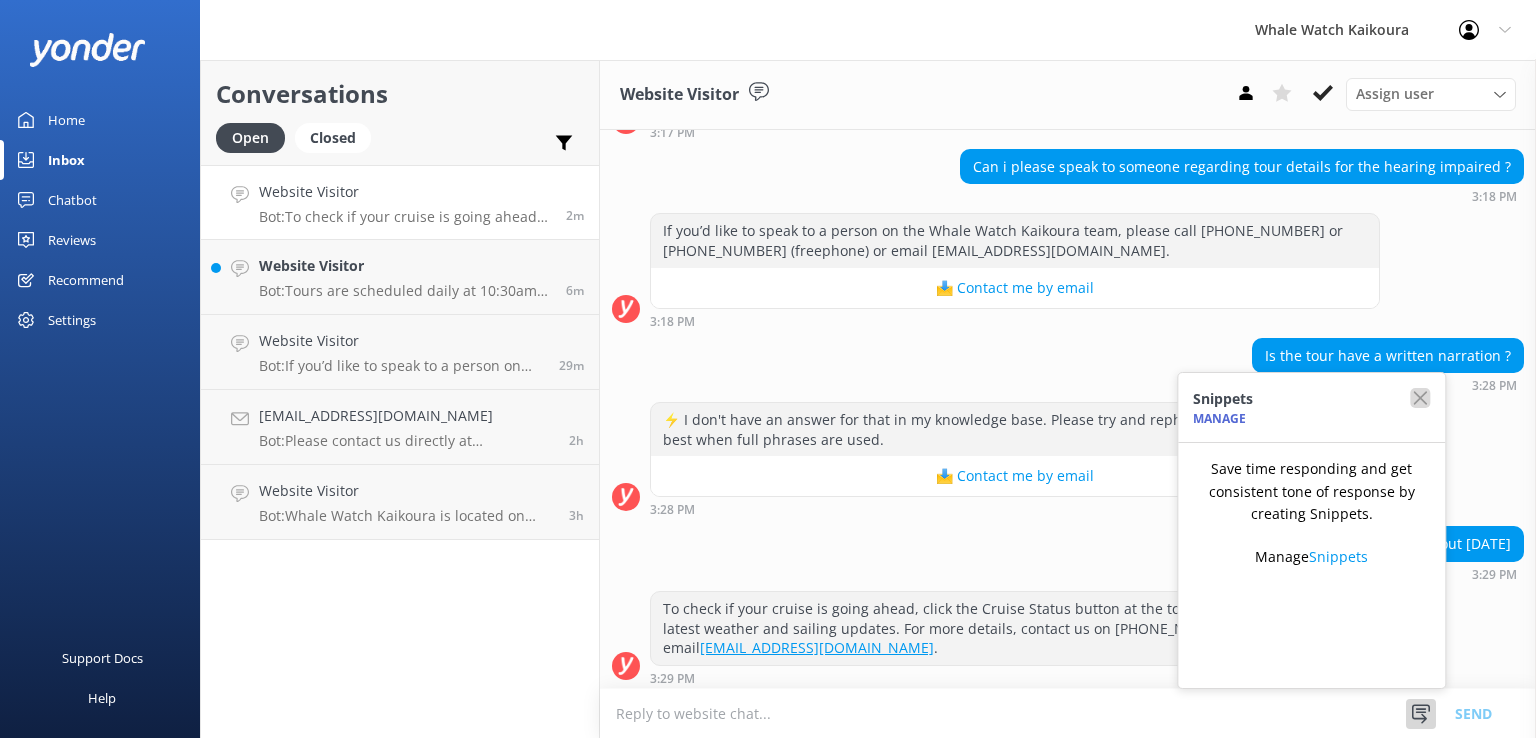 click 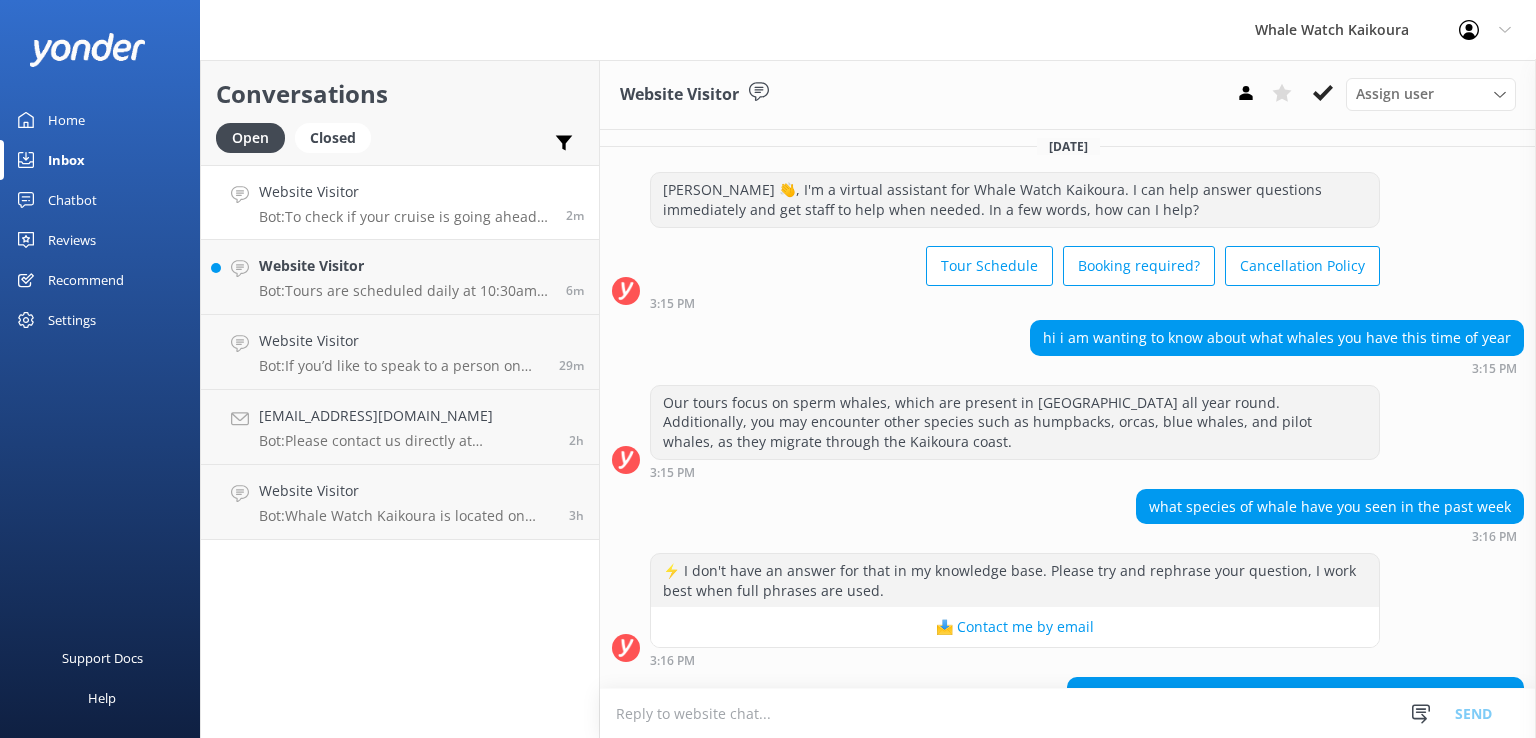 scroll, scrollTop: 0, scrollLeft: 0, axis: both 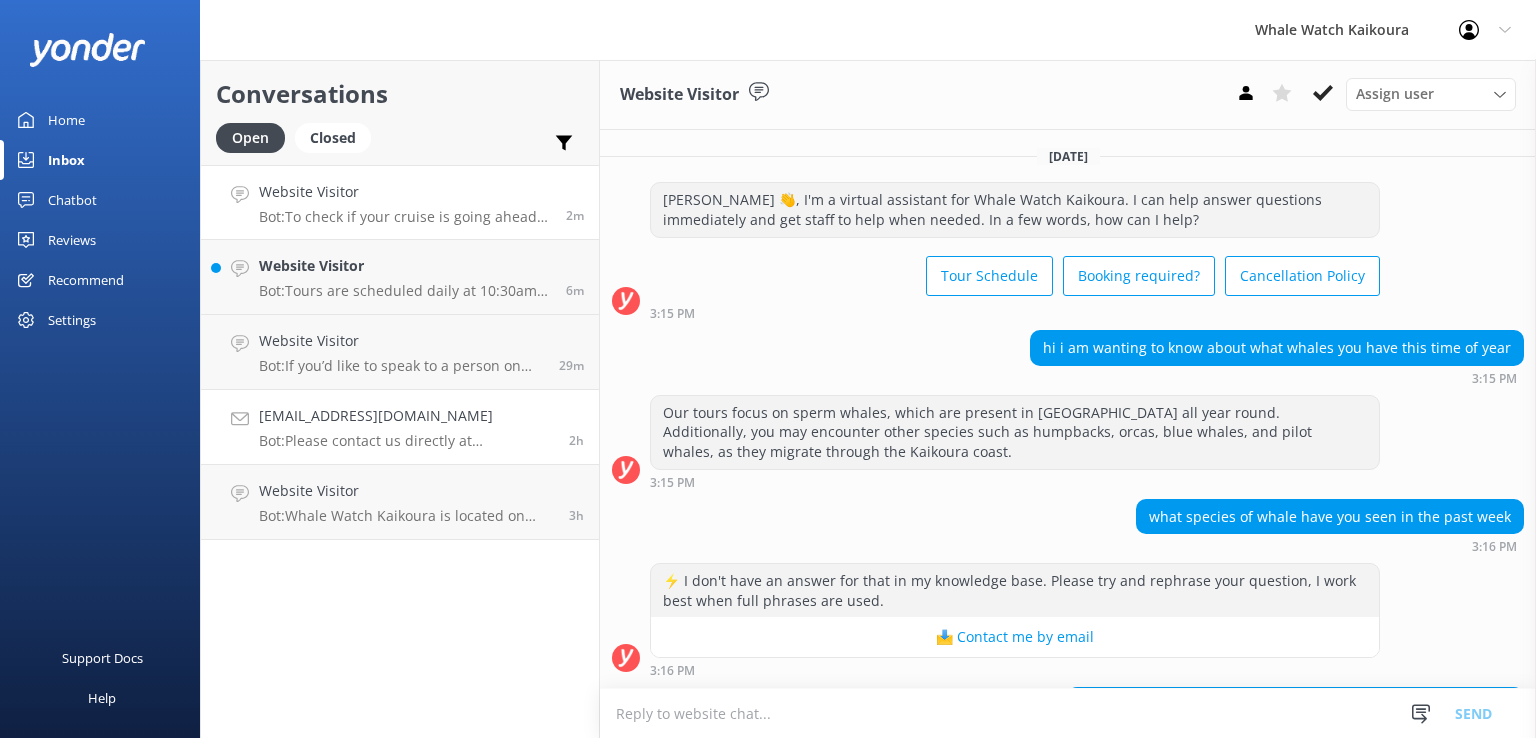 click on "[EMAIL_ADDRESS][DOMAIN_NAME]" at bounding box center [406, 416] 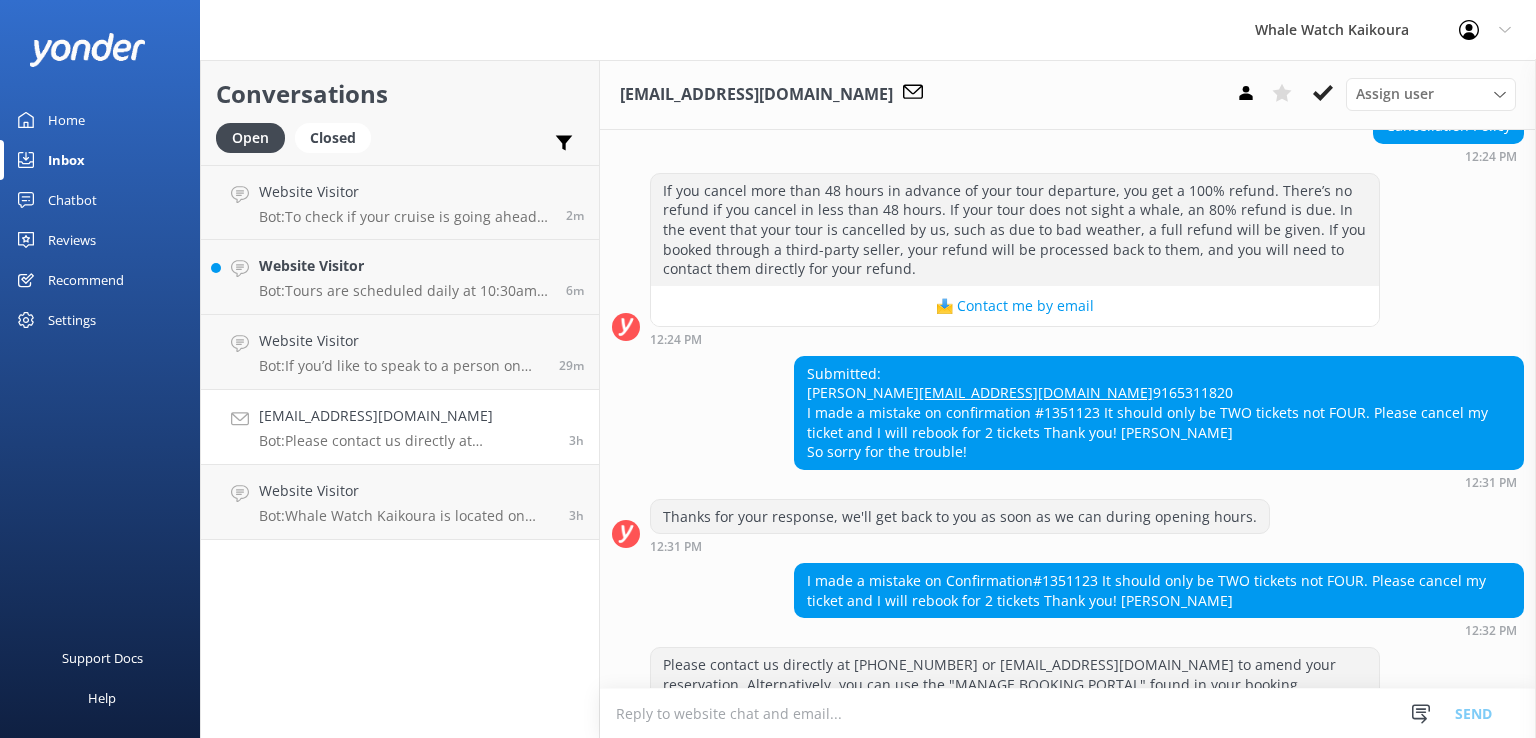 scroll, scrollTop: 361, scrollLeft: 0, axis: vertical 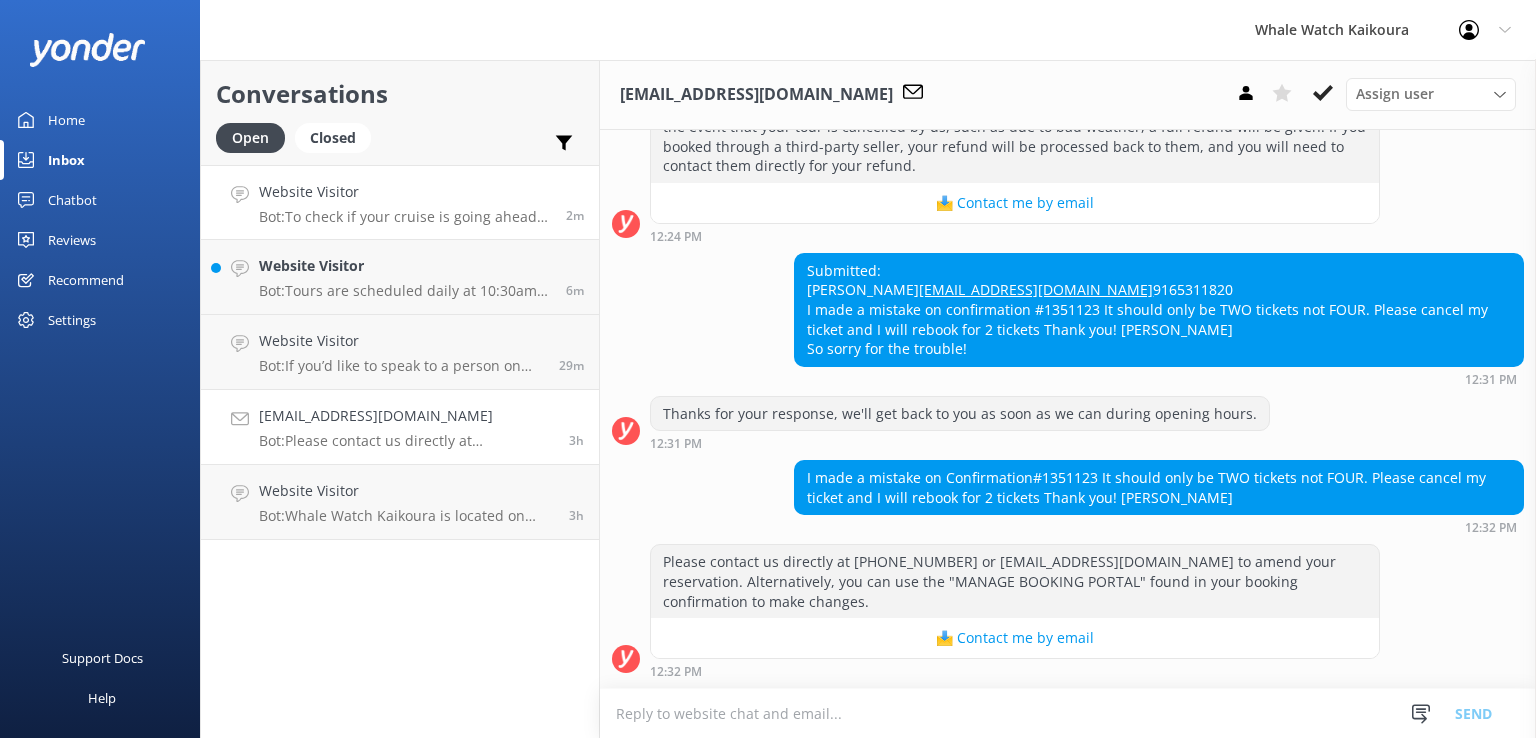 click on "Website Visitor Bot:  To check if your cruise is going ahead, click the Cruise Status button at the top of our website for the latest weather and sailing updates. For more details, contact us on [PHONE_NUMBER] or email [EMAIL_ADDRESS][DOMAIN_NAME]. 2m" at bounding box center [400, 202] 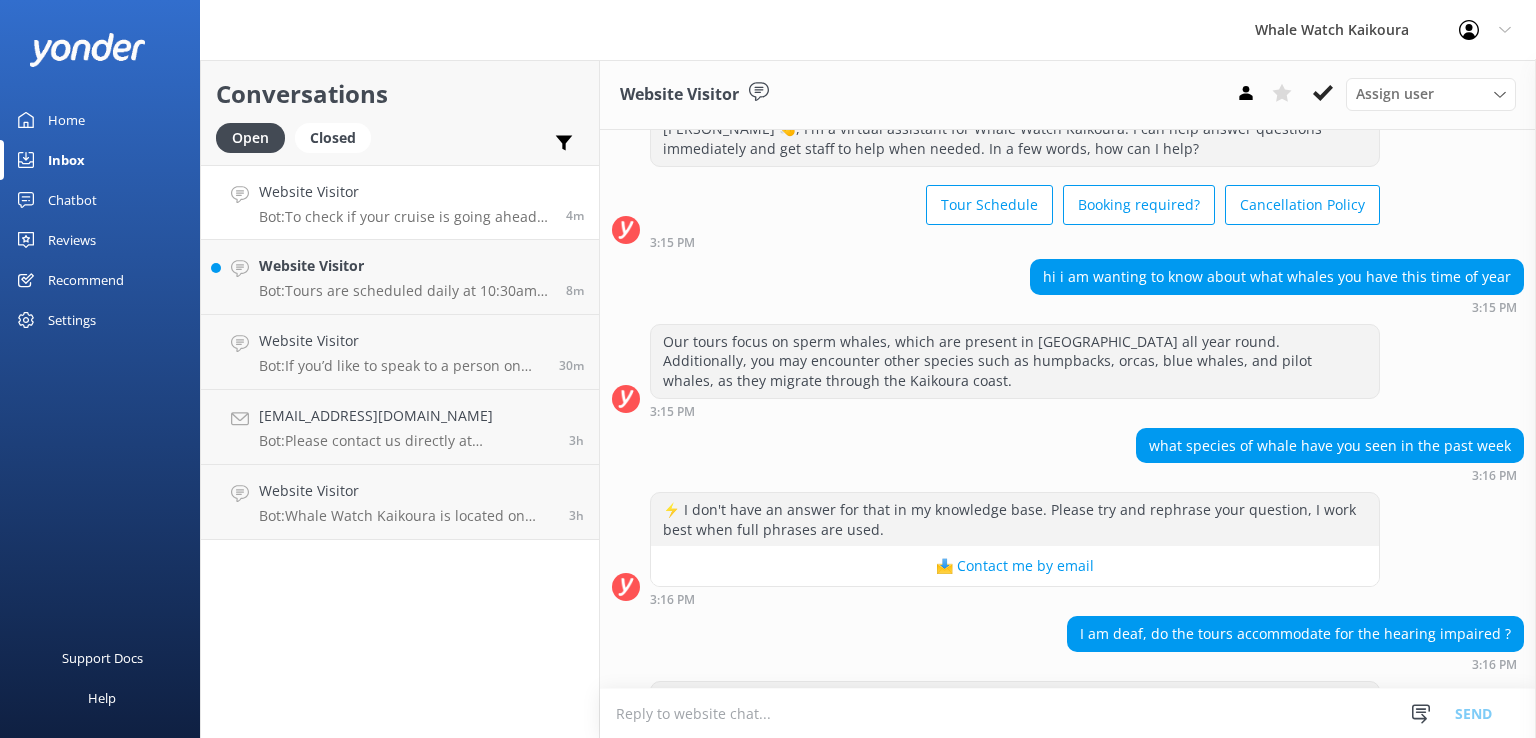 scroll, scrollTop: 0, scrollLeft: 0, axis: both 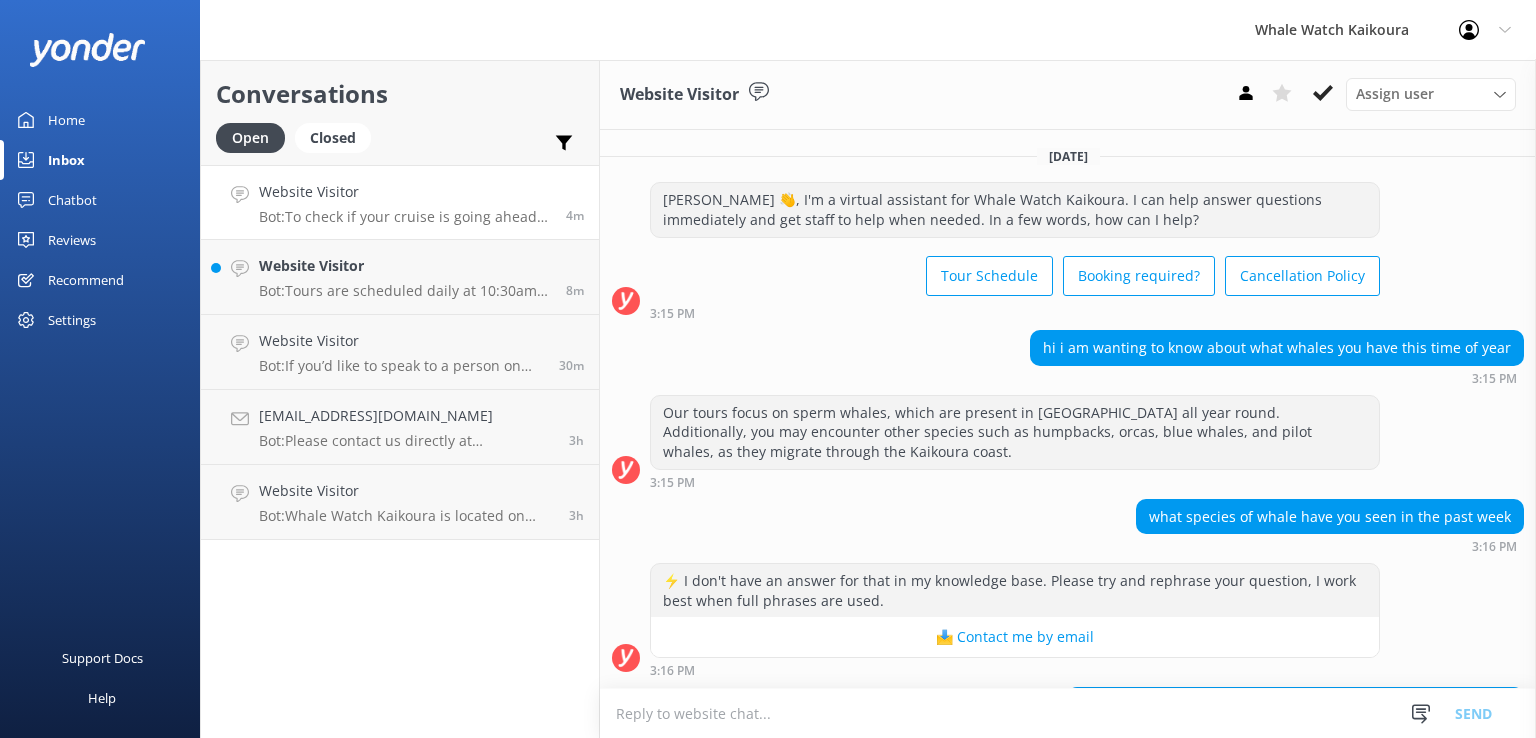 click on "Website Visitor" at bounding box center [405, 192] 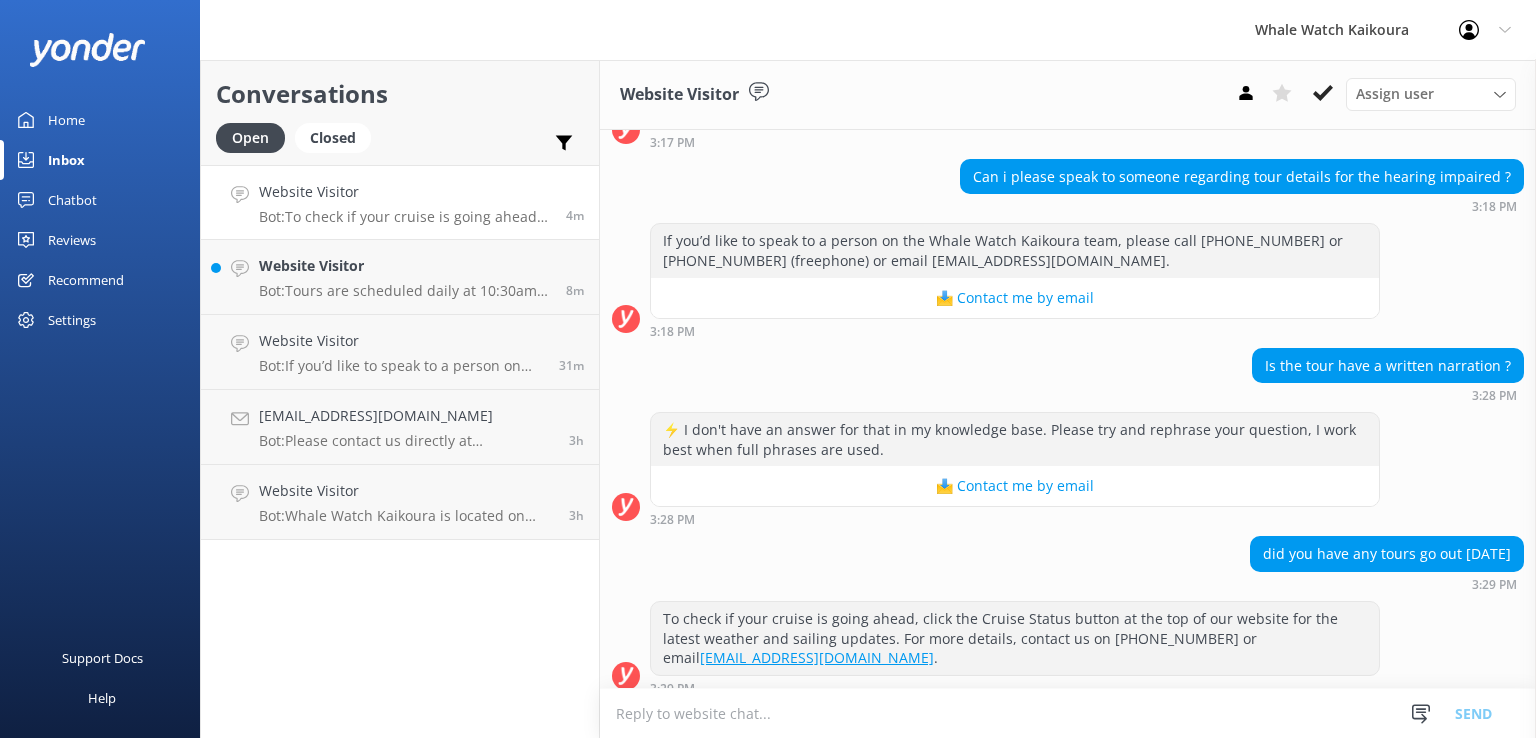 scroll, scrollTop: 916, scrollLeft: 0, axis: vertical 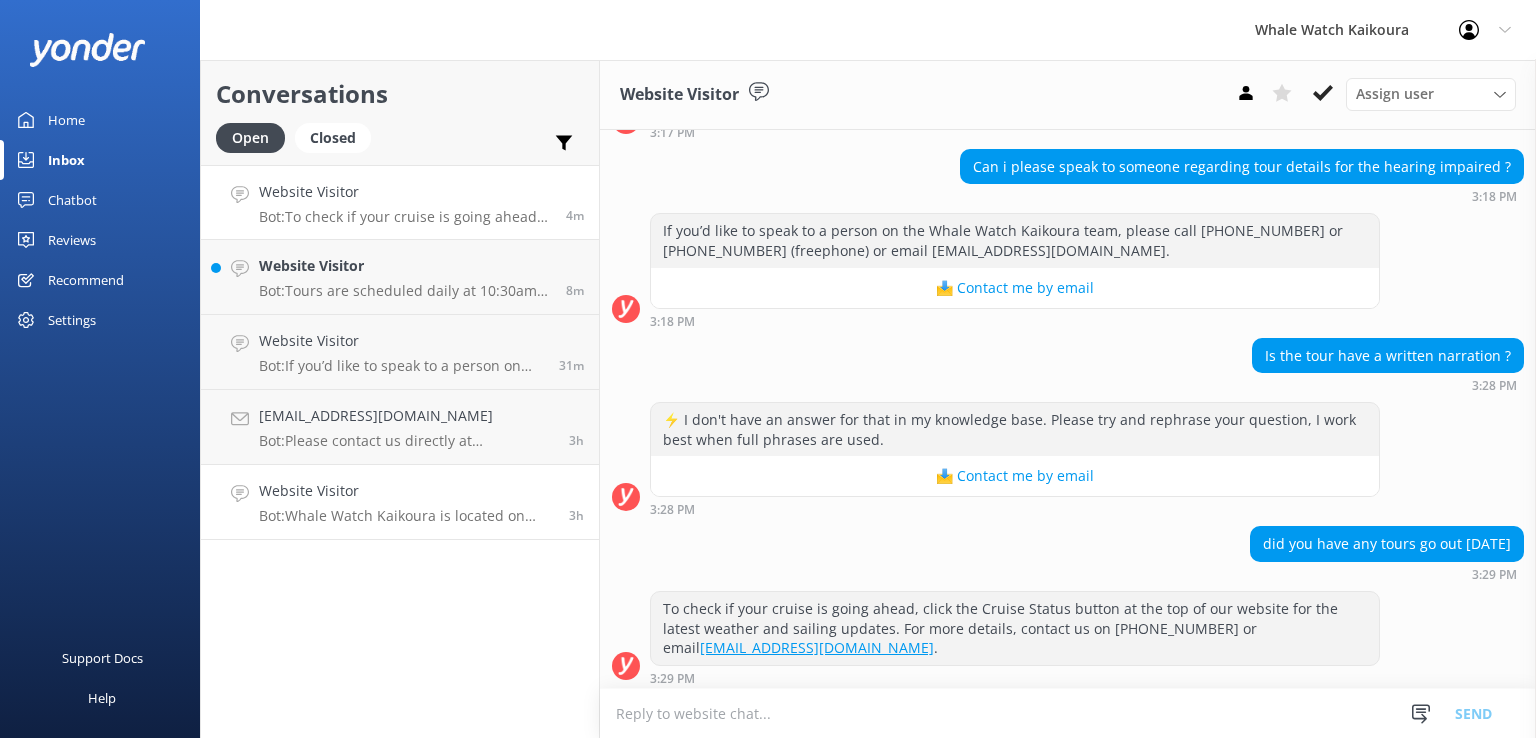 click on "Bot:  Whale Watch Kaikoura is located on [GEOGRAPHIC_DATA], [STREET_ADDRESS]. It is the only building on this road." at bounding box center (406, 516) 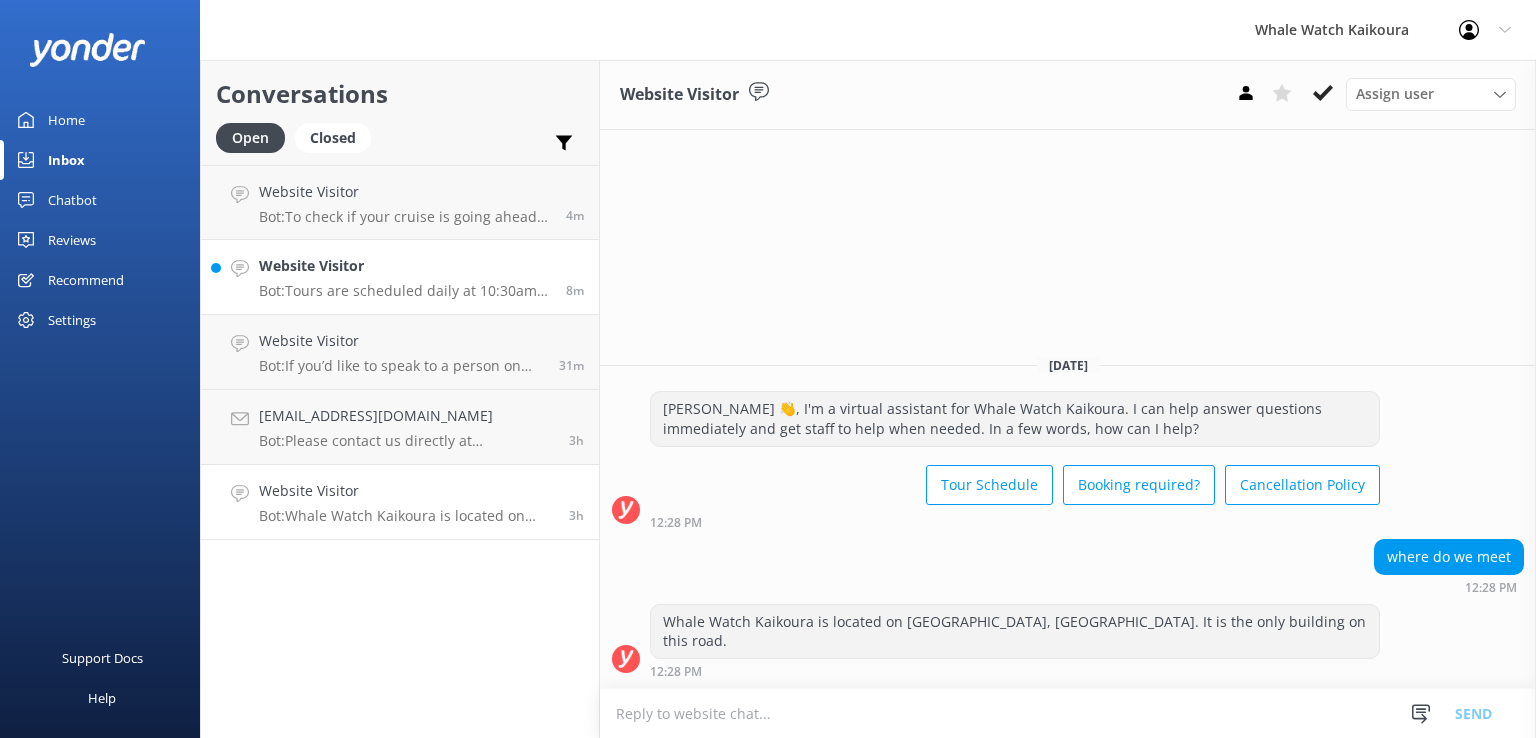 click on "Bot:  Tours are scheduled daily at 10:30am year-round. Extra tours may be added at 07:45 and 13:15, with an additional 4:00pm tour available from November to March, depending on demand. You can view availability at [URL][DOMAIN_NAME]." at bounding box center (405, 291) 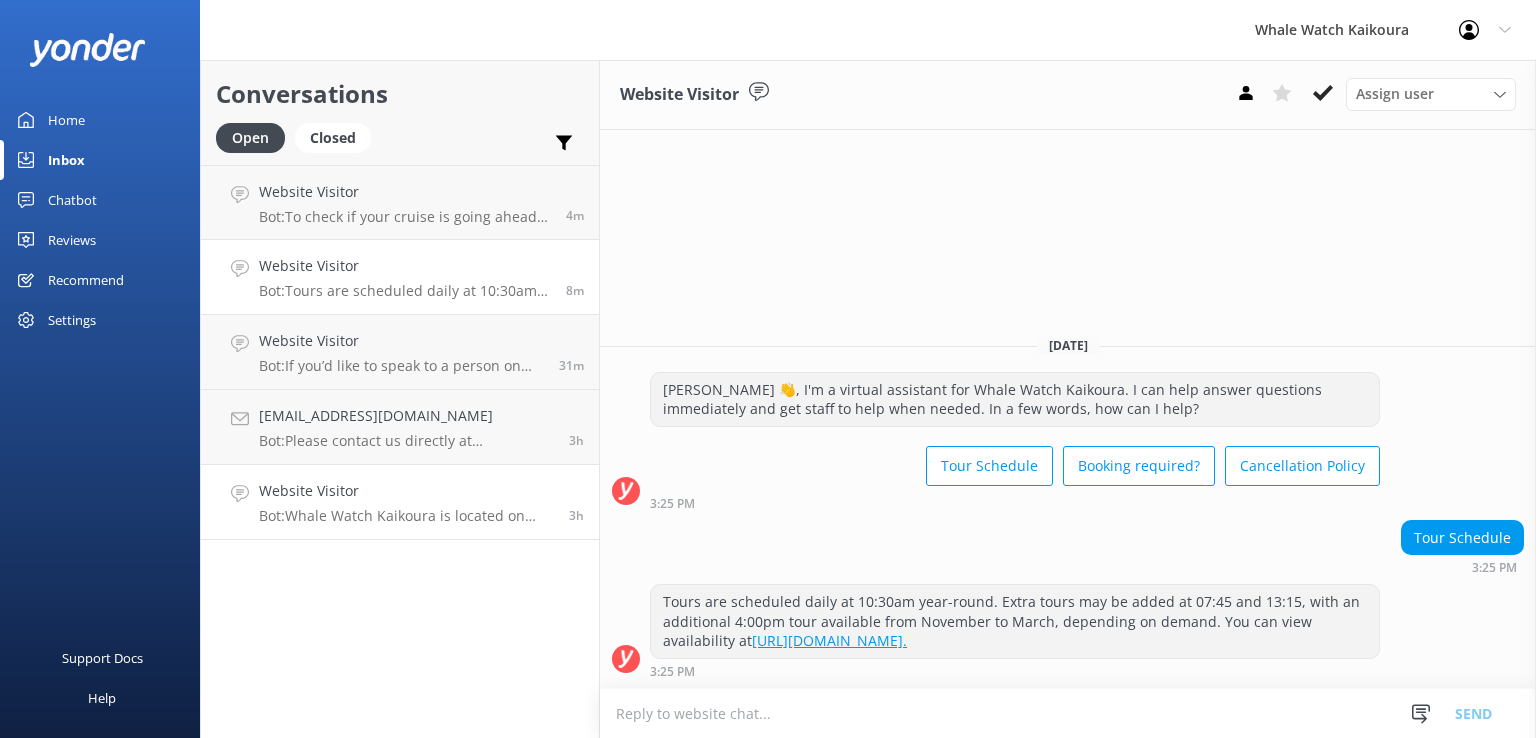 click on "Website Visitor" at bounding box center (406, 491) 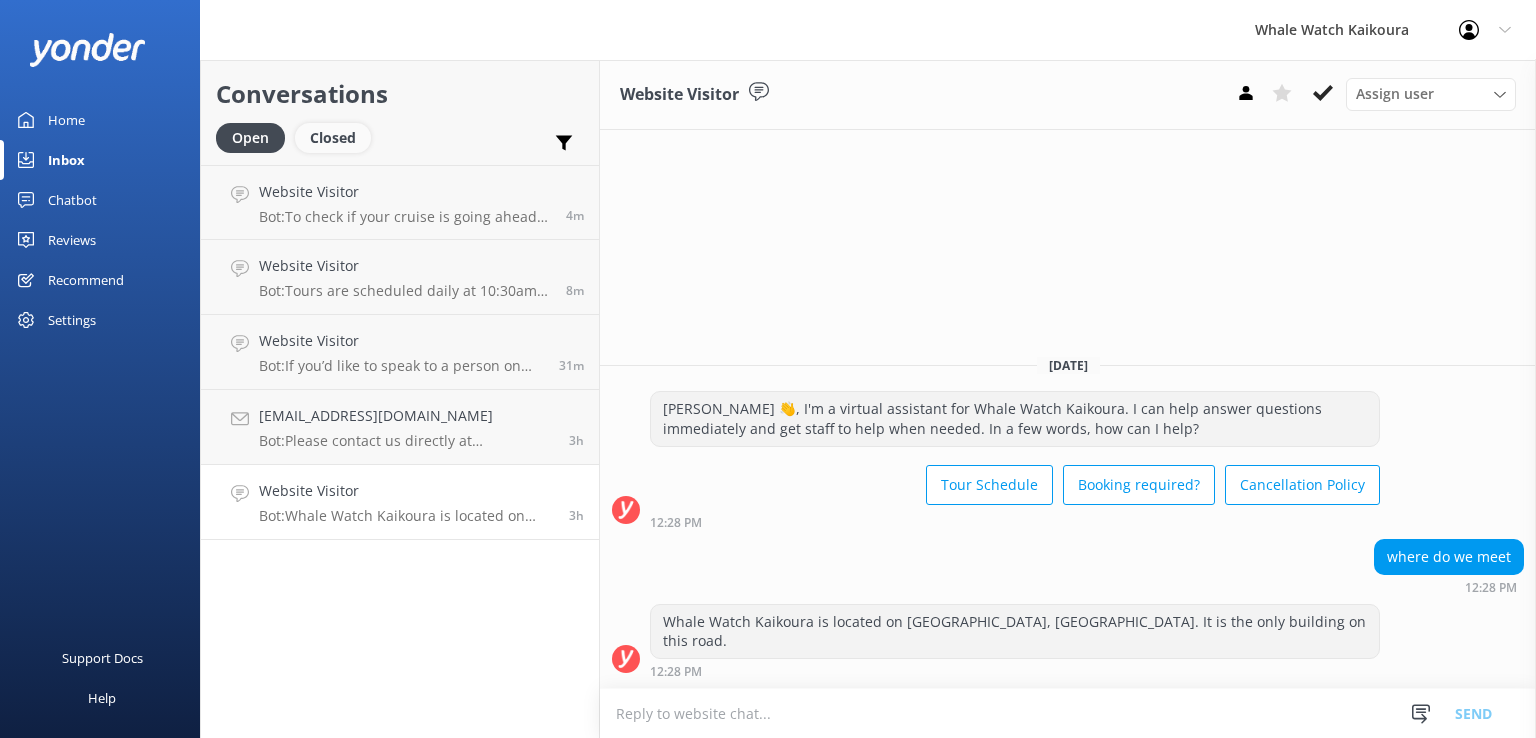 click on "Closed" at bounding box center [333, 138] 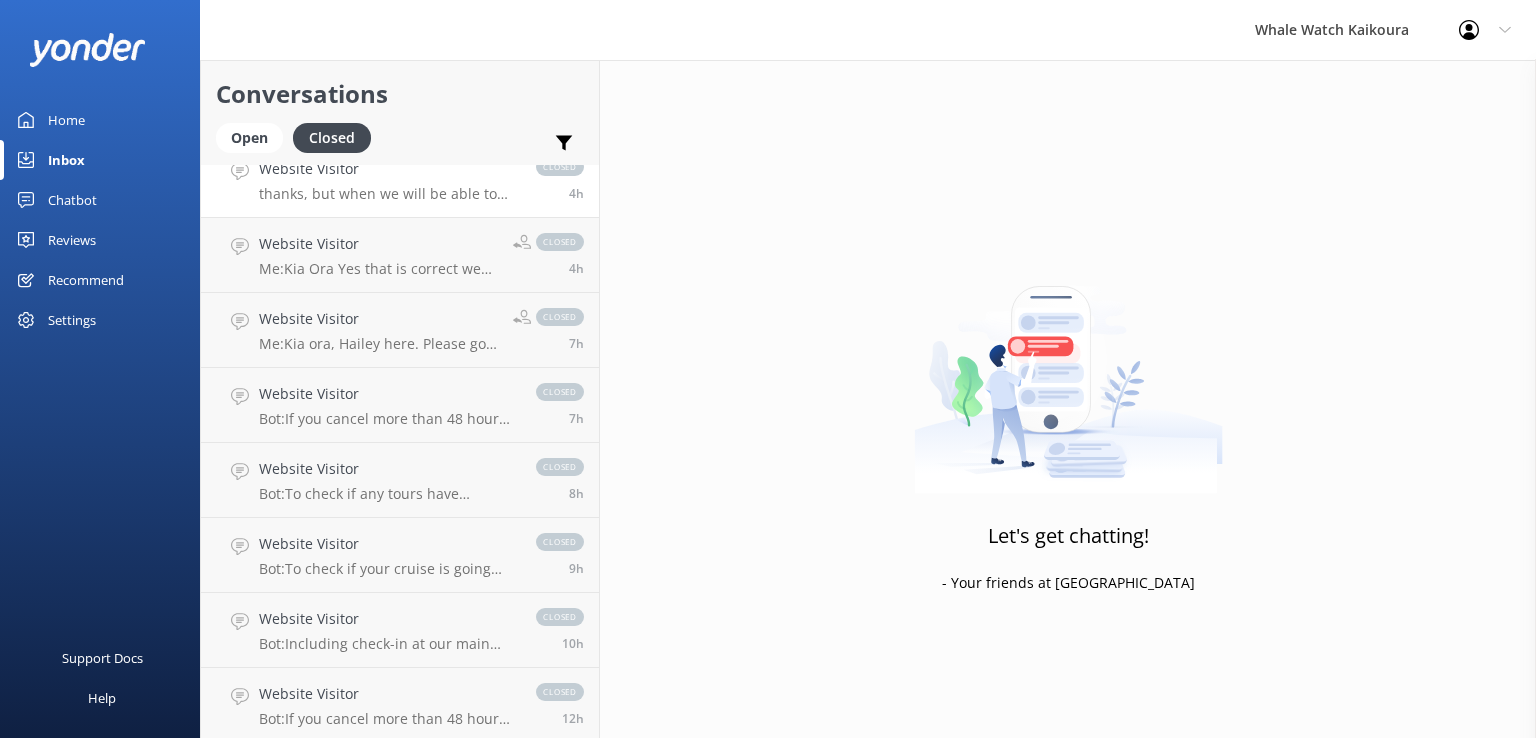 scroll, scrollTop: 99, scrollLeft: 0, axis: vertical 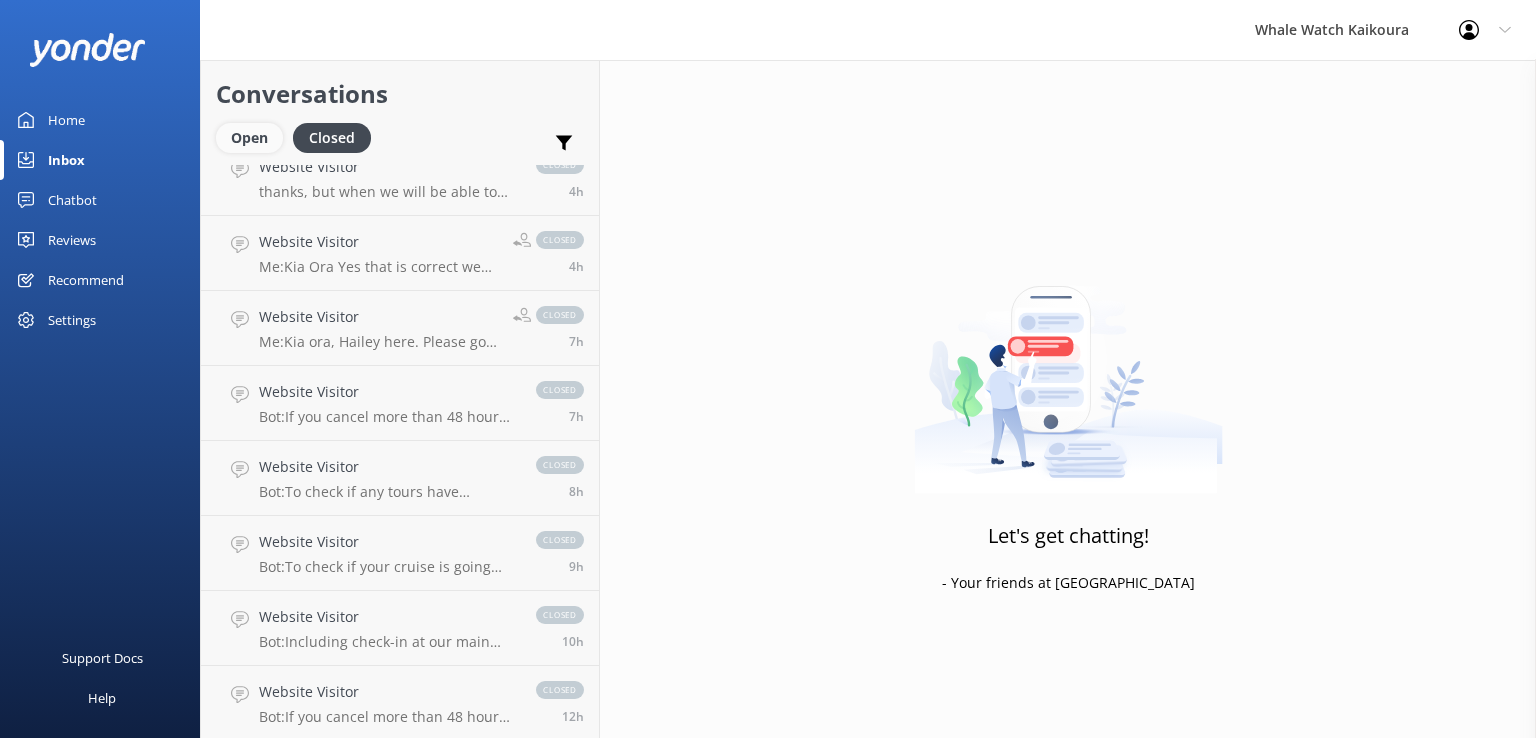 click on "Open" at bounding box center [249, 138] 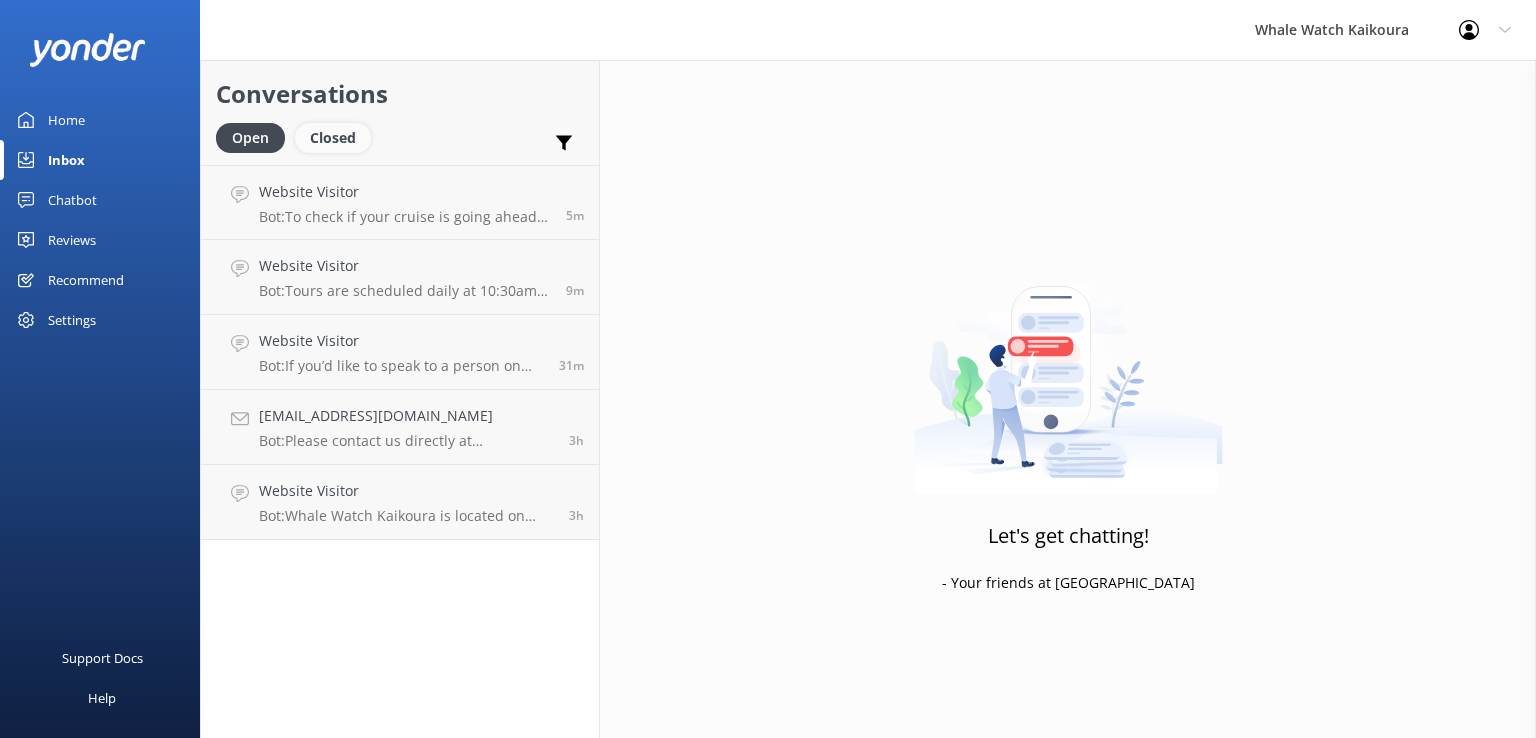 click on "Closed" at bounding box center (333, 138) 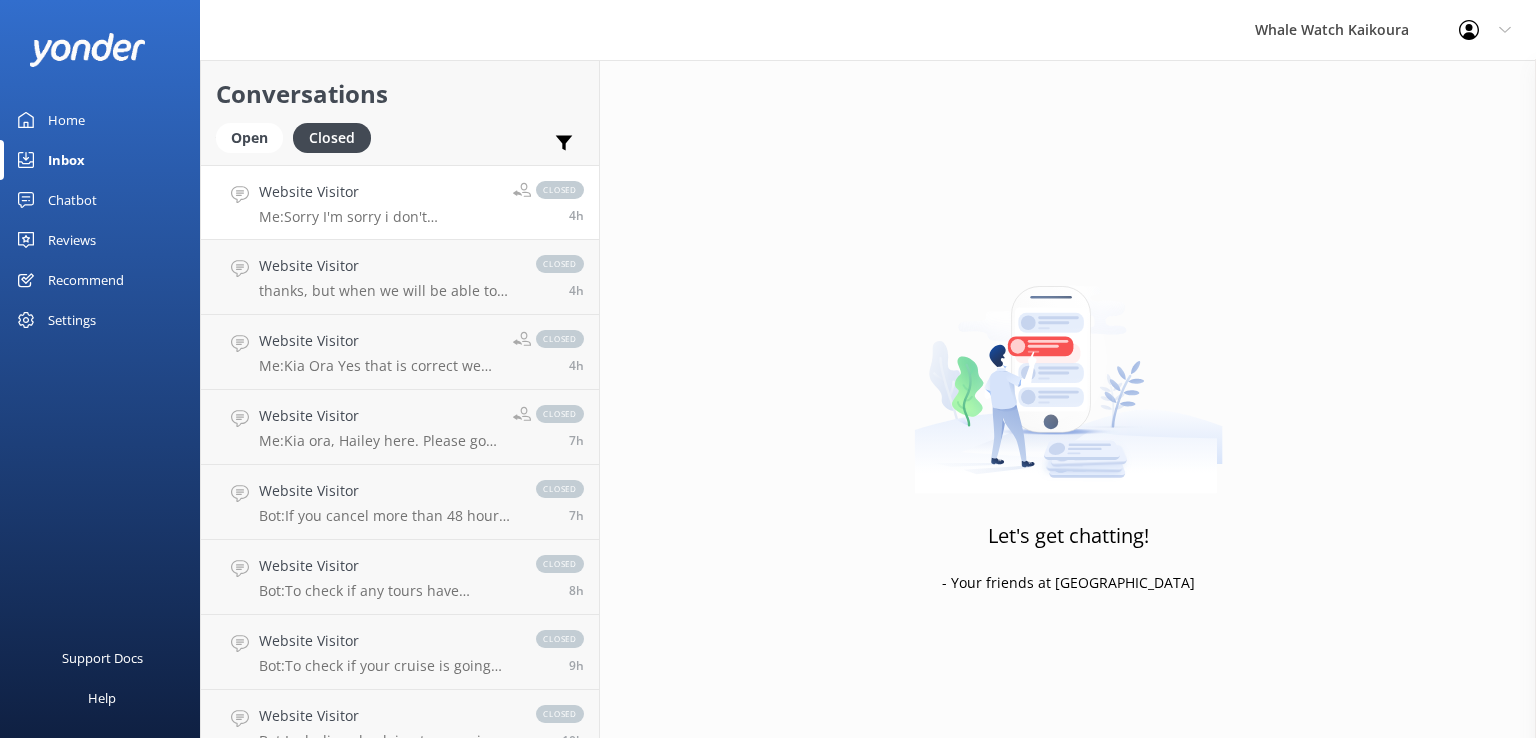 click on "Me:  Sorry I'm sorry i don't understand your question" at bounding box center (378, 217) 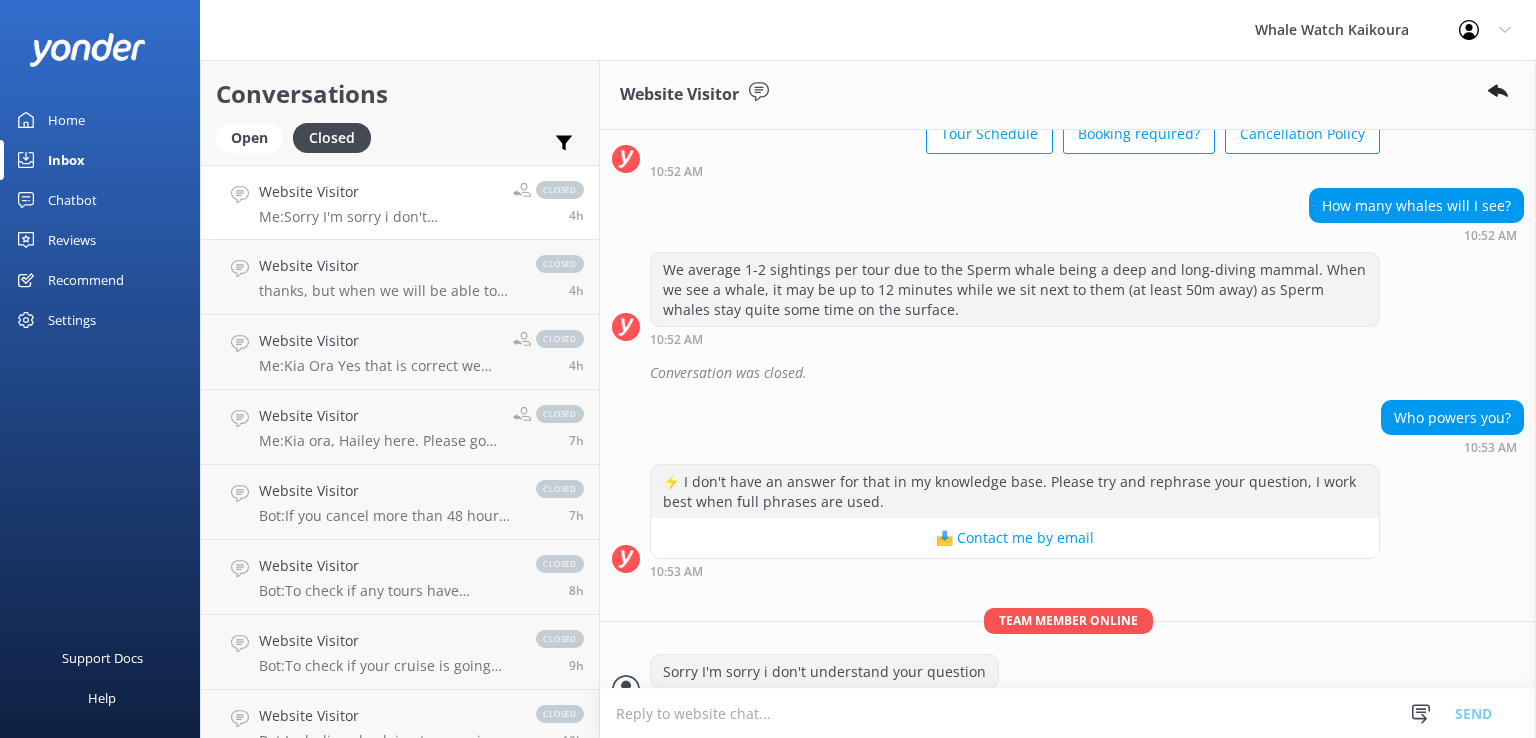 scroll, scrollTop: 604, scrollLeft: 0, axis: vertical 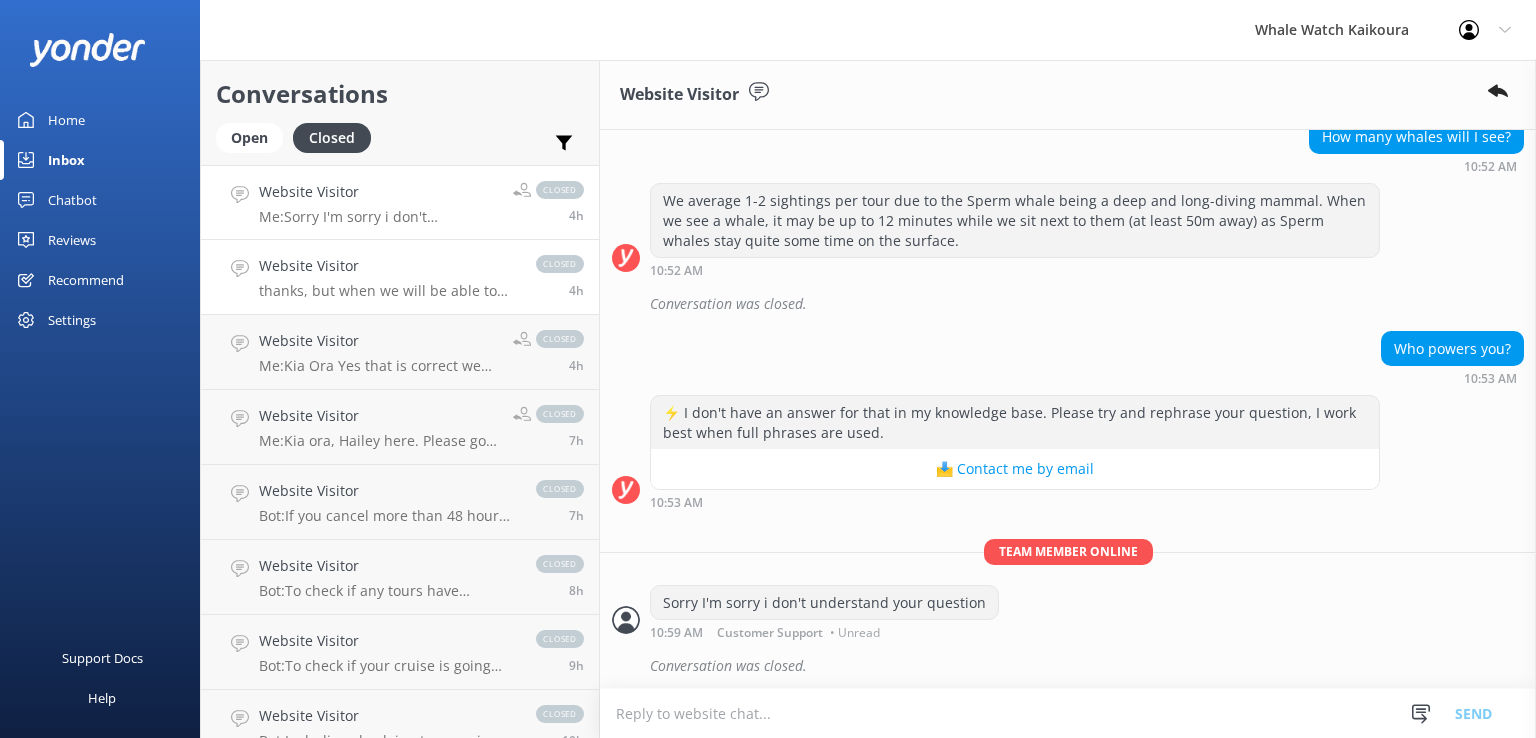 click on "thanks, but when we will be able to see whales, staff tell us that we can go outside? Or do we have to watch them from the inside?" at bounding box center (387, 291) 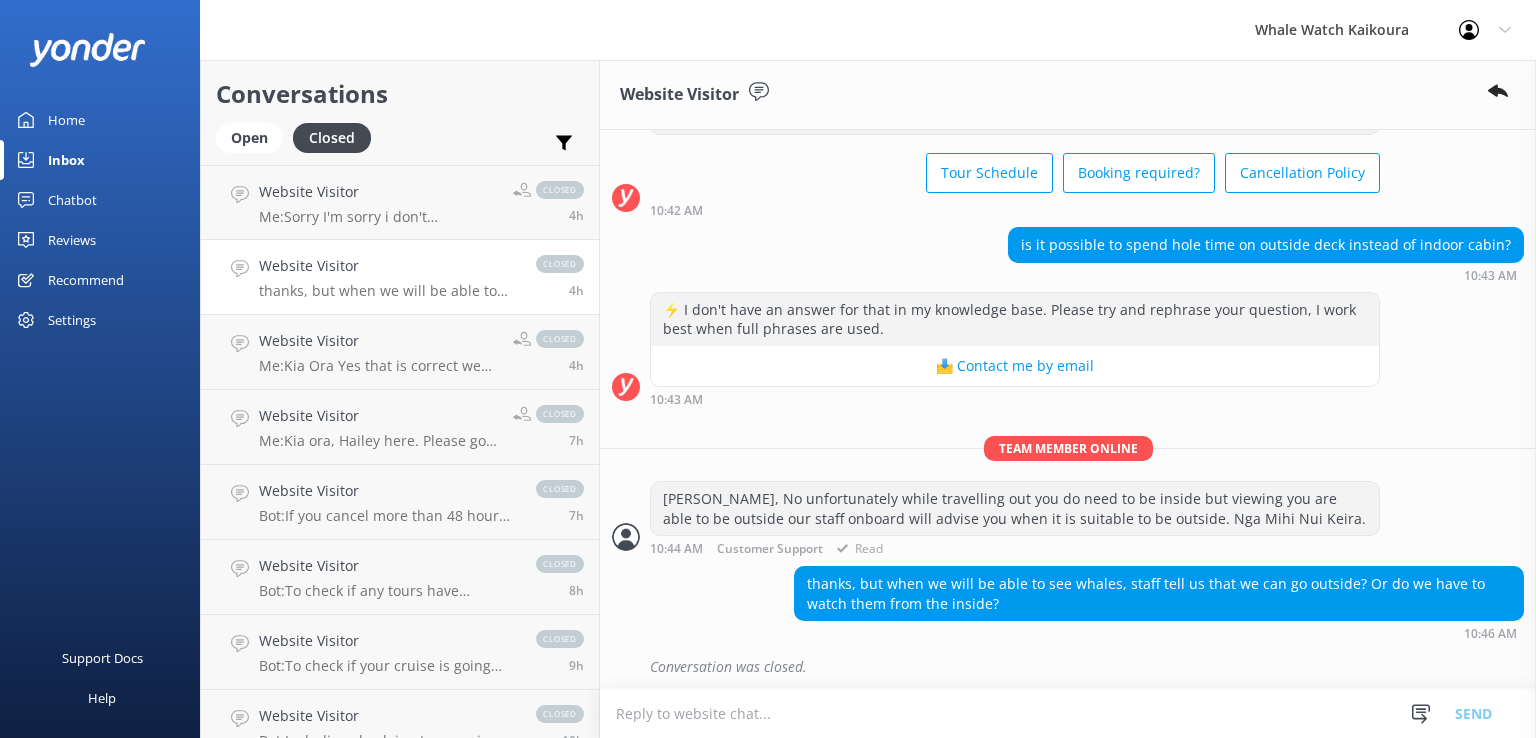 scroll, scrollTop: 106, scrollLeft: 0, axis: vertical 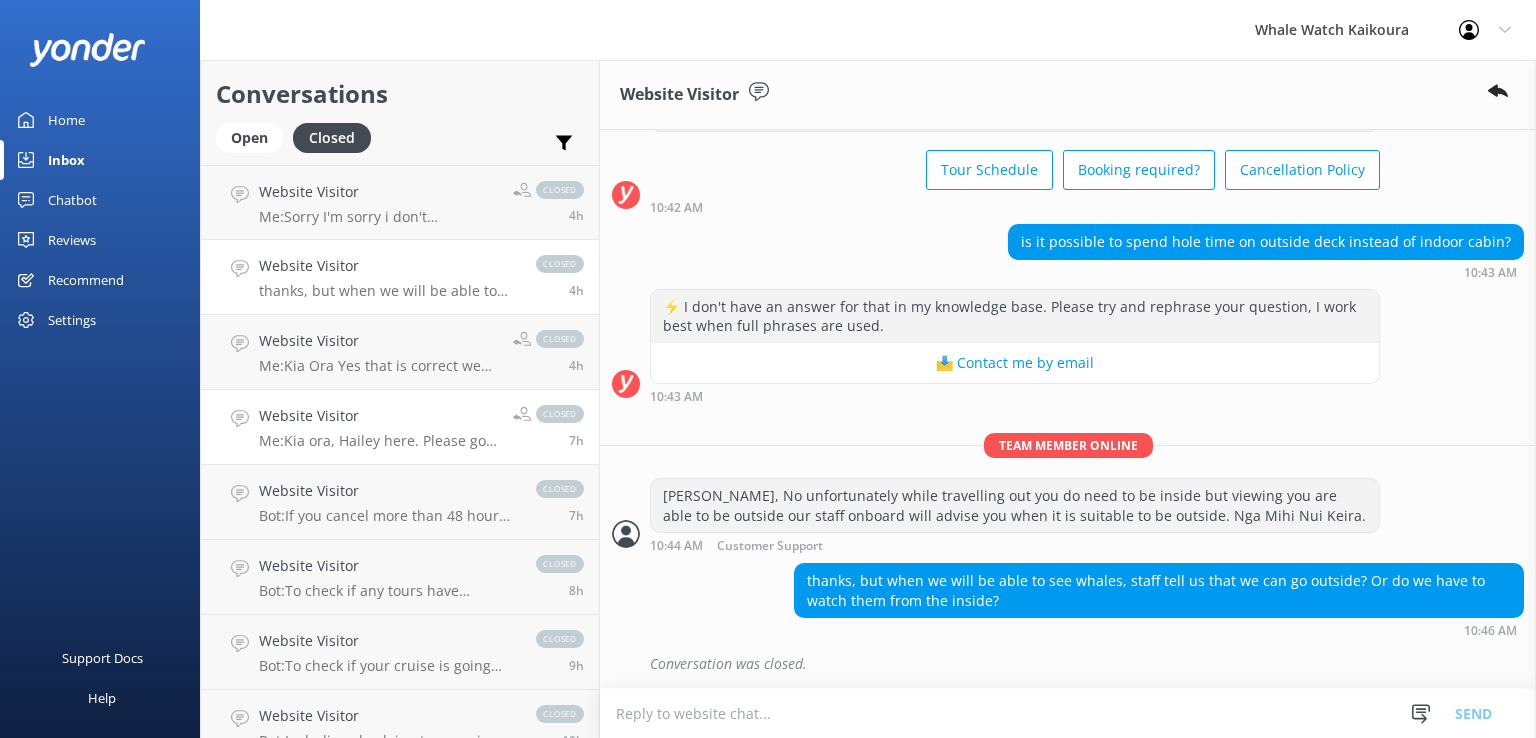 click on "Me:  Kia ora,
Hailey here.
Please go ahead and book as normal through our website. On the day of your tour, simply present your membership card at check-in, and we’ll be able to refund the difference." at bounding box center [378, 441] 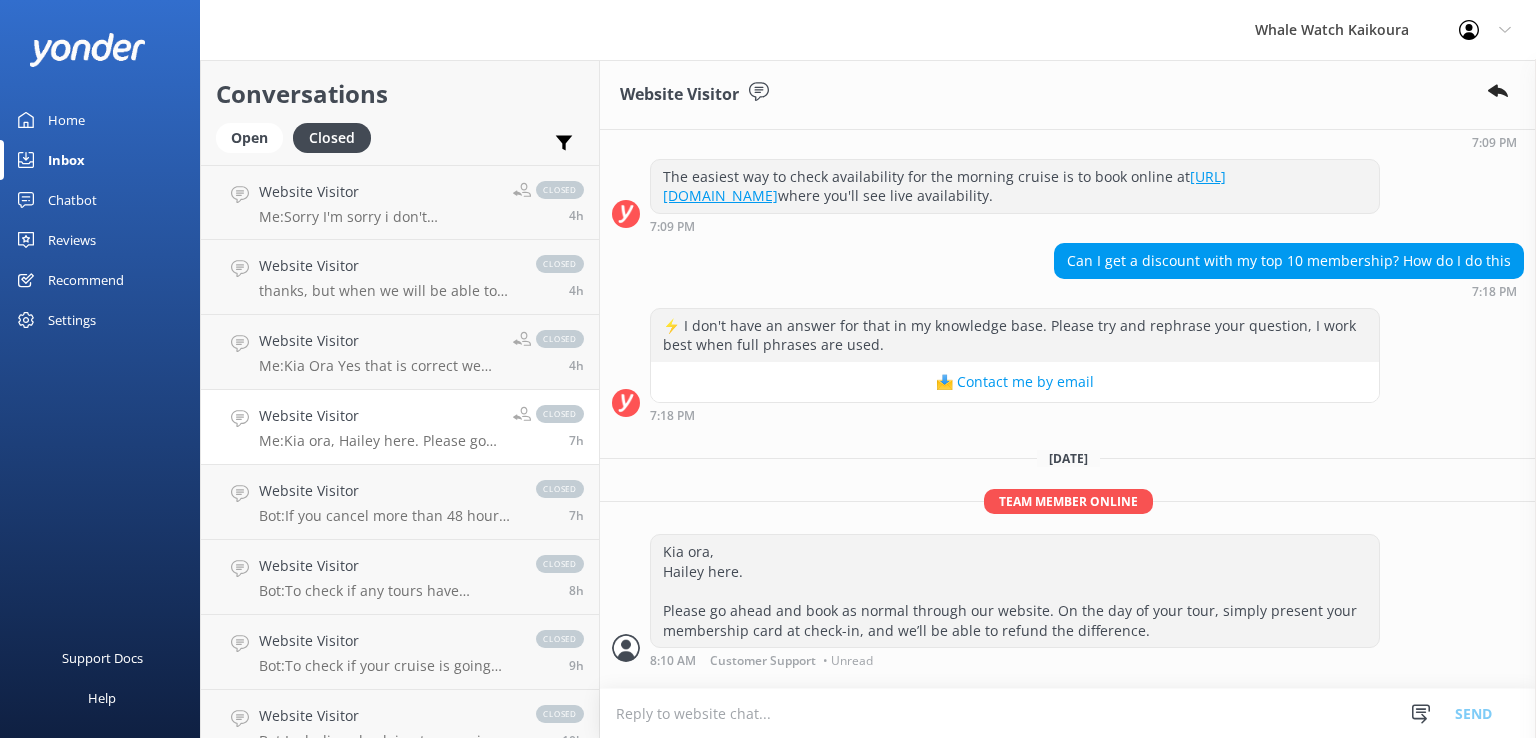 scroll, scrollTop: 266, scrollLeft: 0, axis: vertical 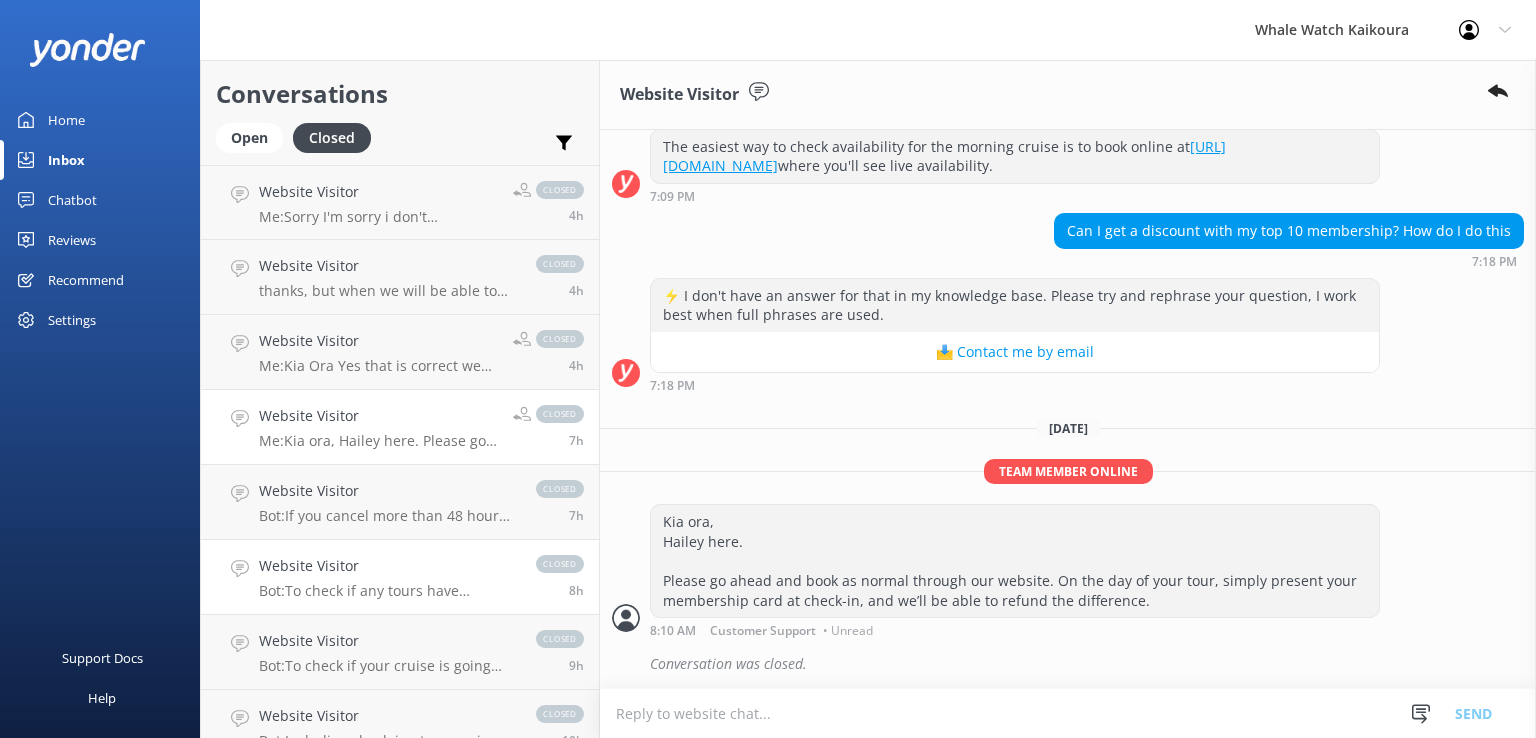 click on "Website Visitor" at bounding box center [387, 566] 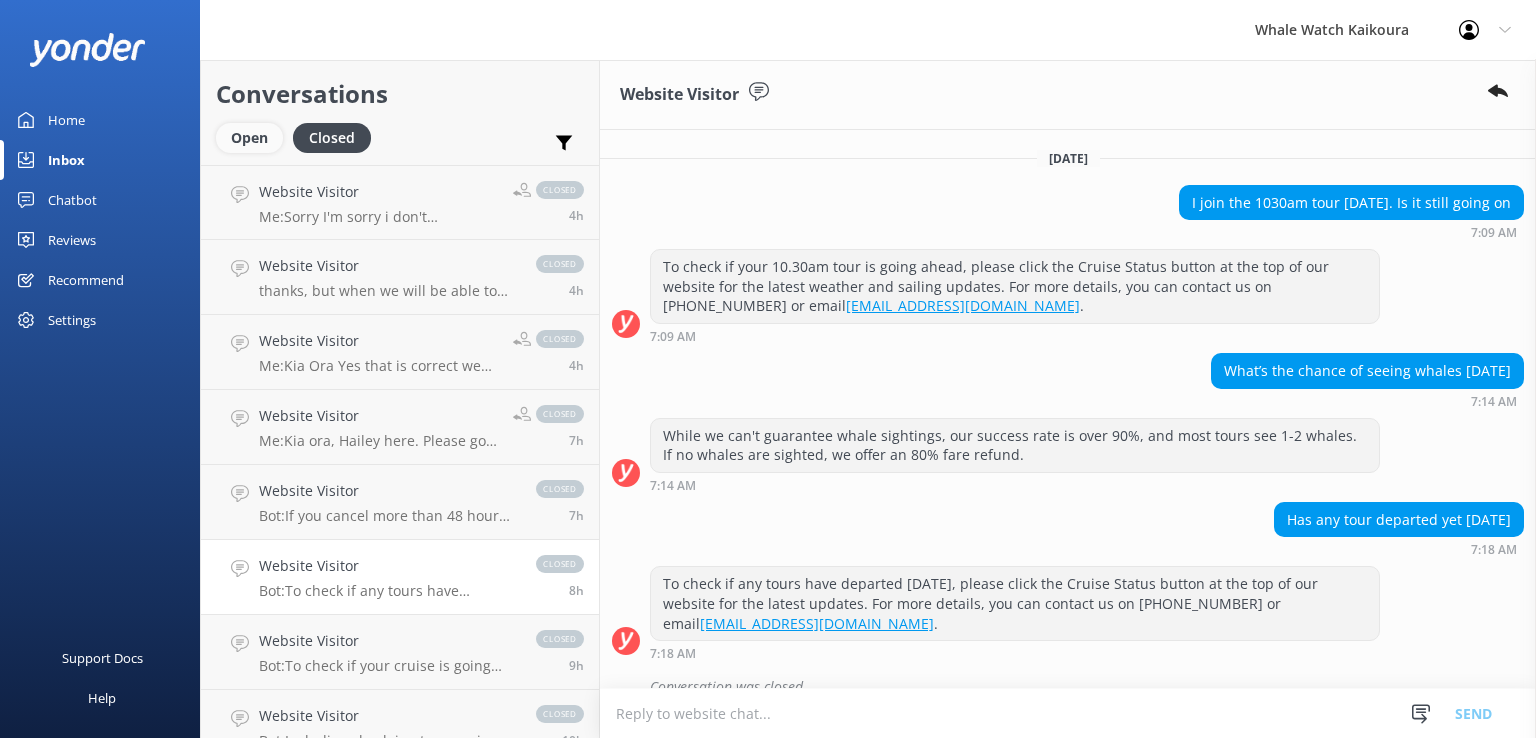 scroll, scrollTop: 1665, scrollLeft: 0, axis: vertical 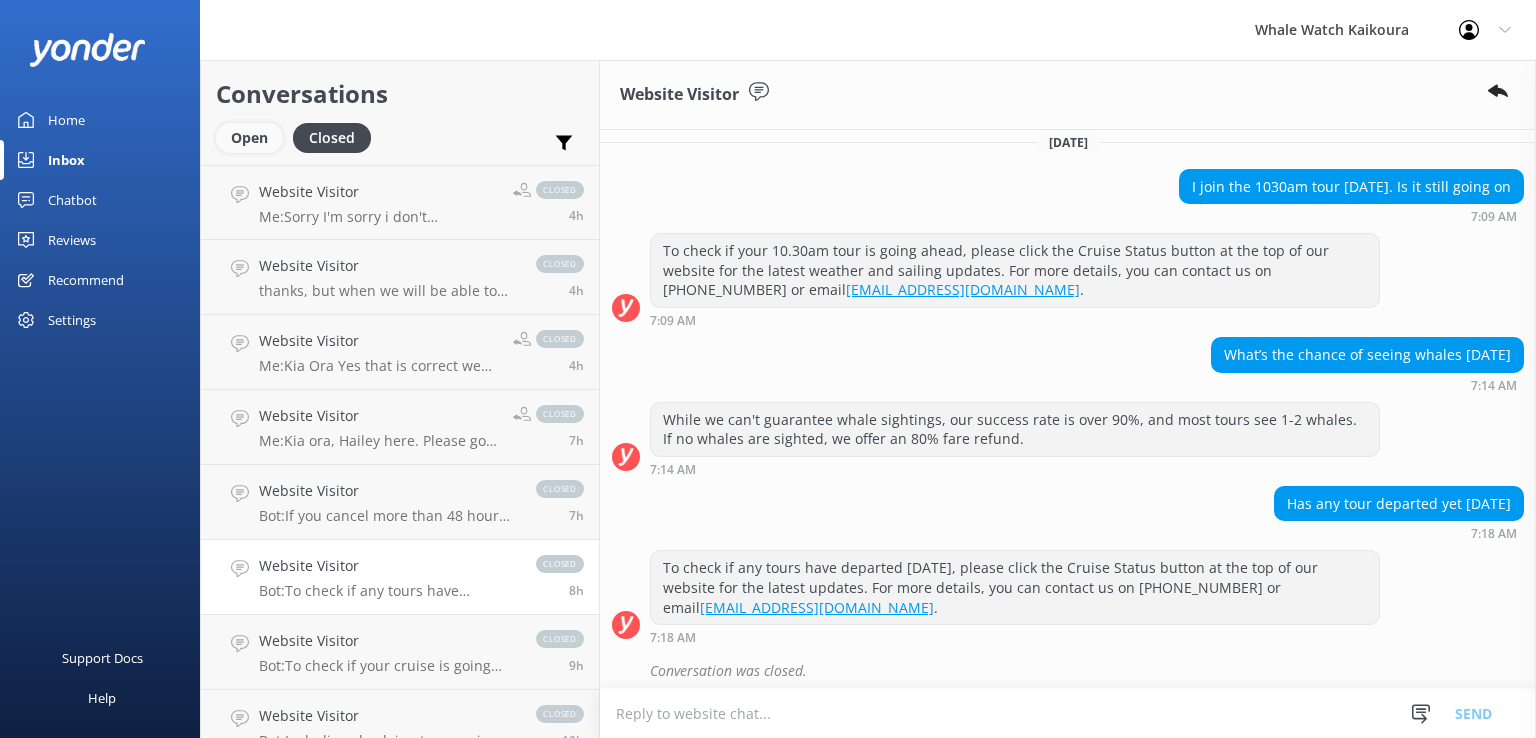 click on "Open" at bounding box center [249, 138] 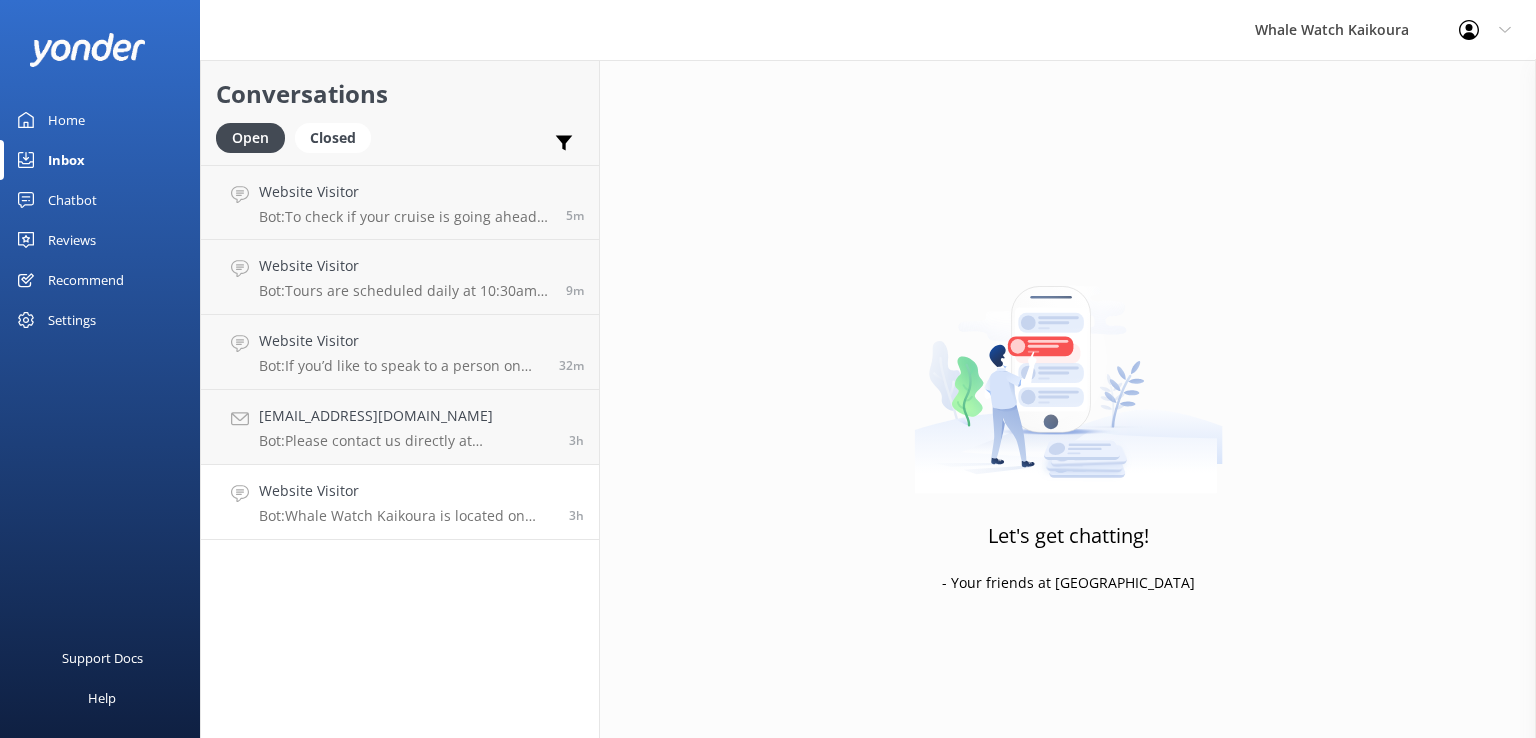 click on "Website Visitor Bot:  Whale Watch Kaikoura is located on [STREET_ADDRESS]. It is the only building on this road." at bounding box center [406, 502] 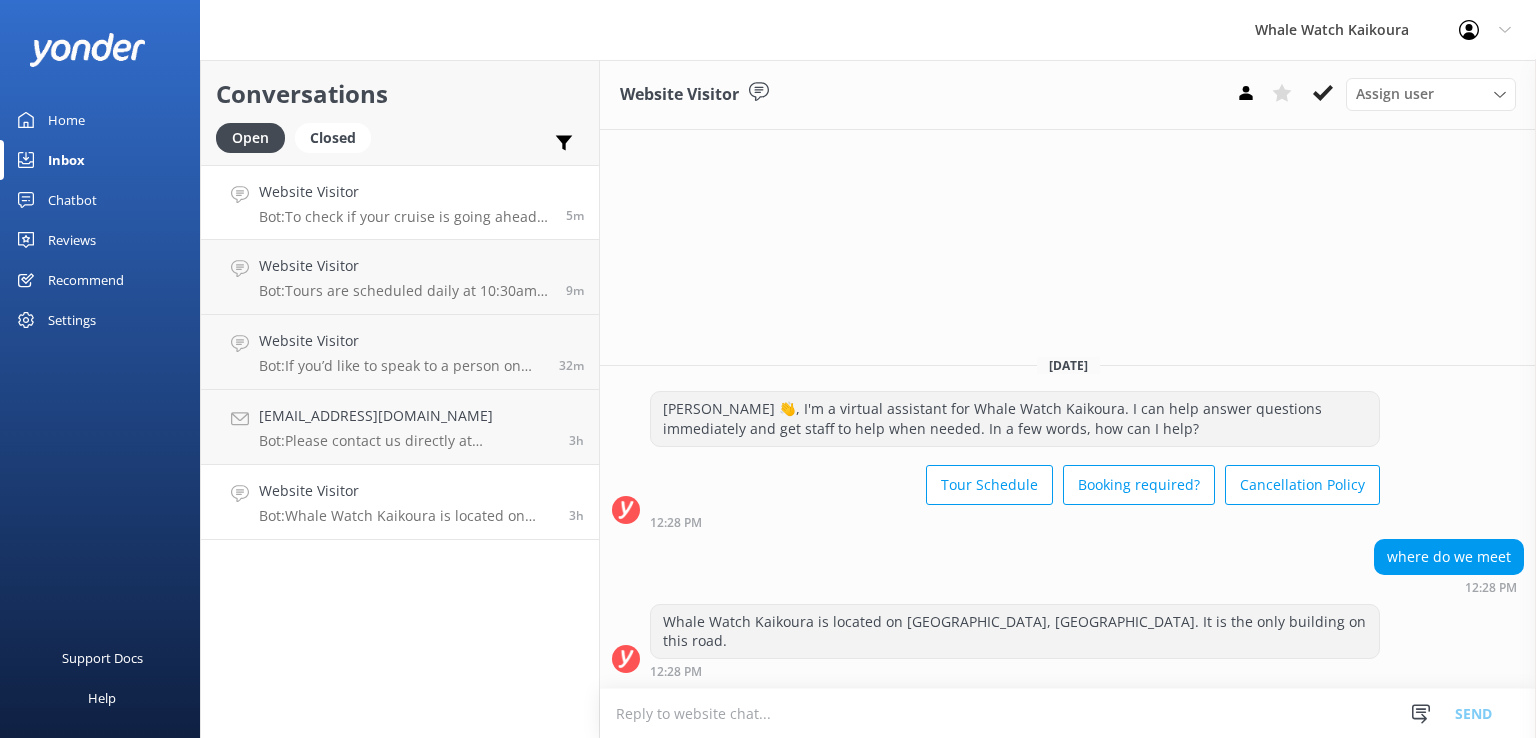 click on "Bot:  To check if your cruise is going ahead, click the Cruise Status button at the top of our website for the latest weather and sailing updates. For more details, contact us on [PHONE_NUMBER] or email [EMAIL_ADDRESS][DOMAIN_NAME]." at bounding box center [405, 217] 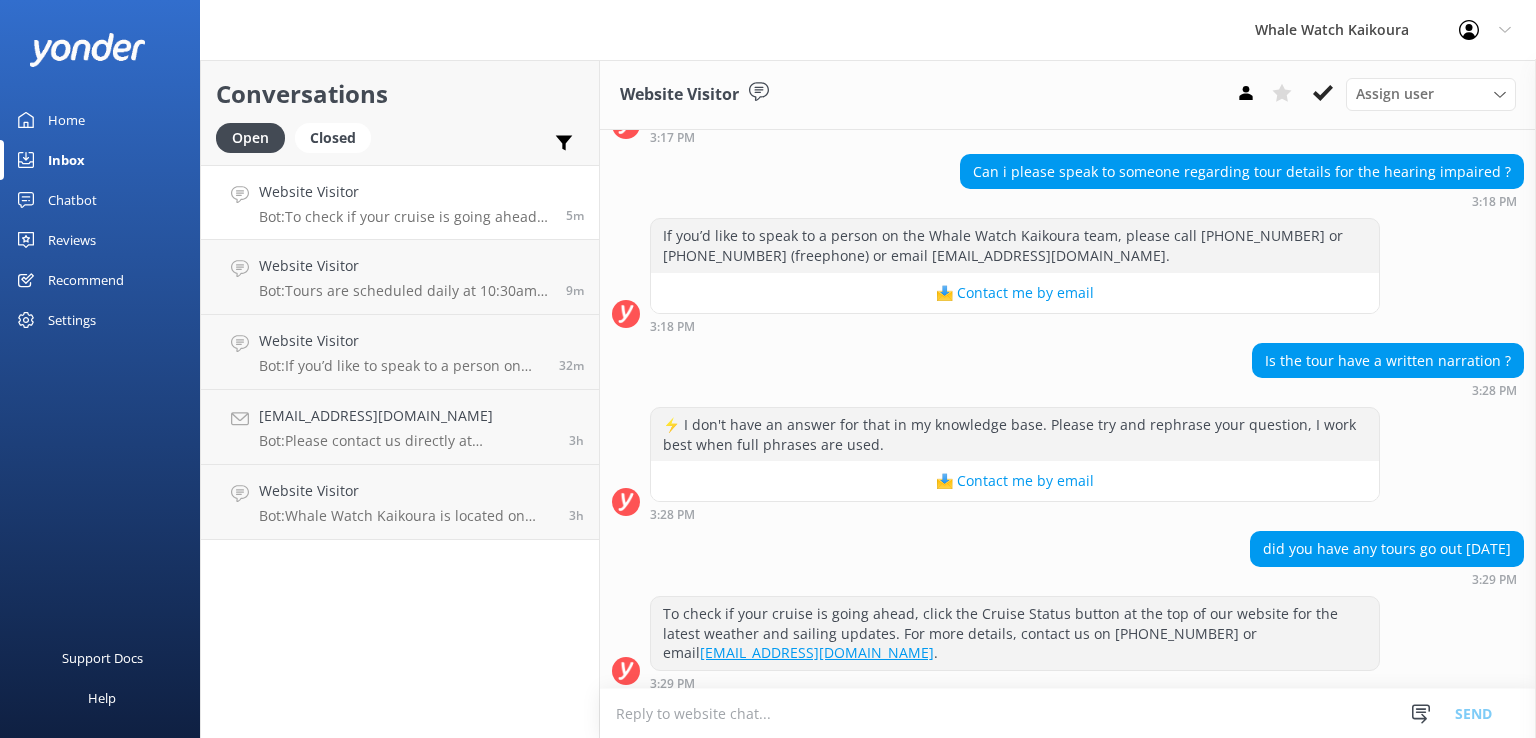 scroll, scrollTop: 916, scrollLeft: 0, axis: vertical 